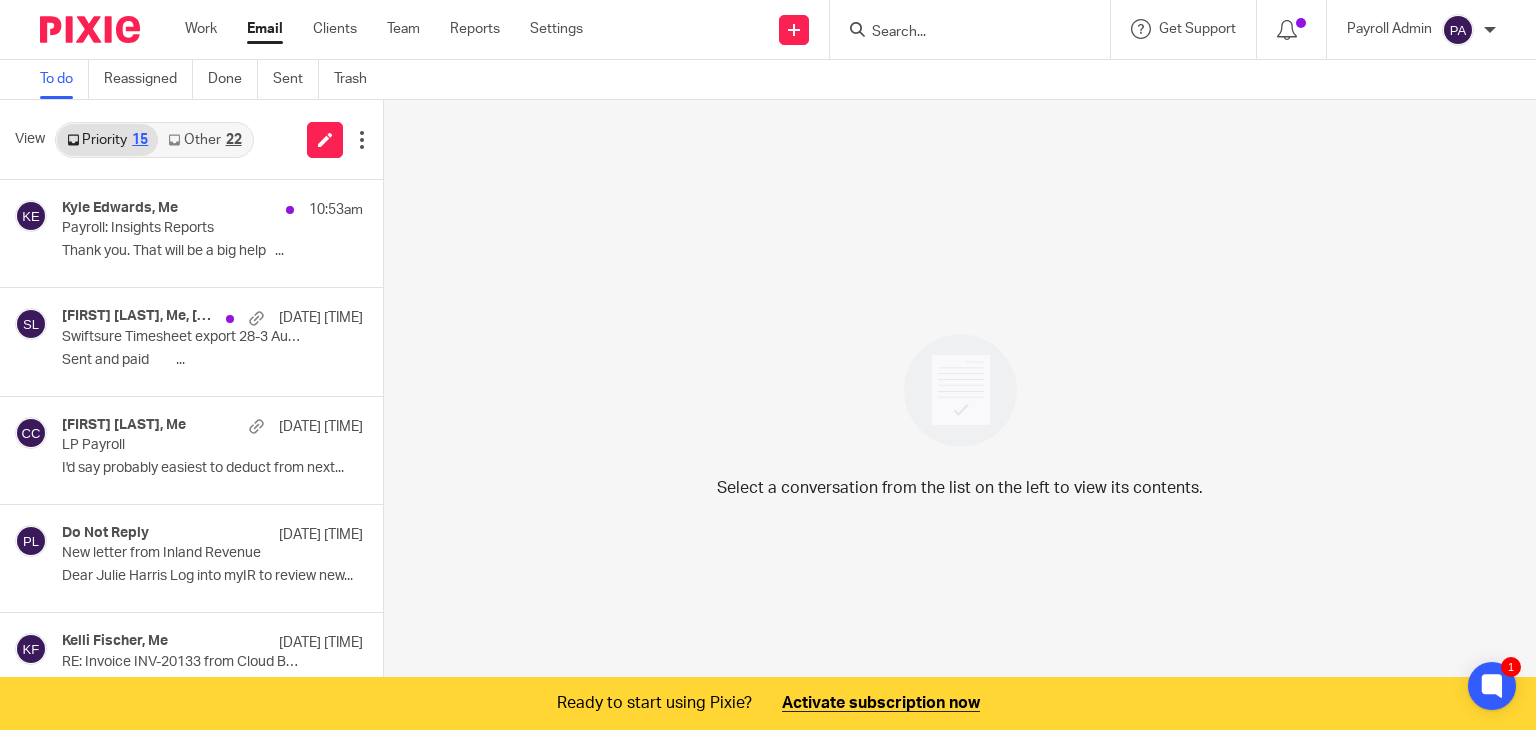 scroll, scrollTop: 0, scrollLeft: 0, axis: both 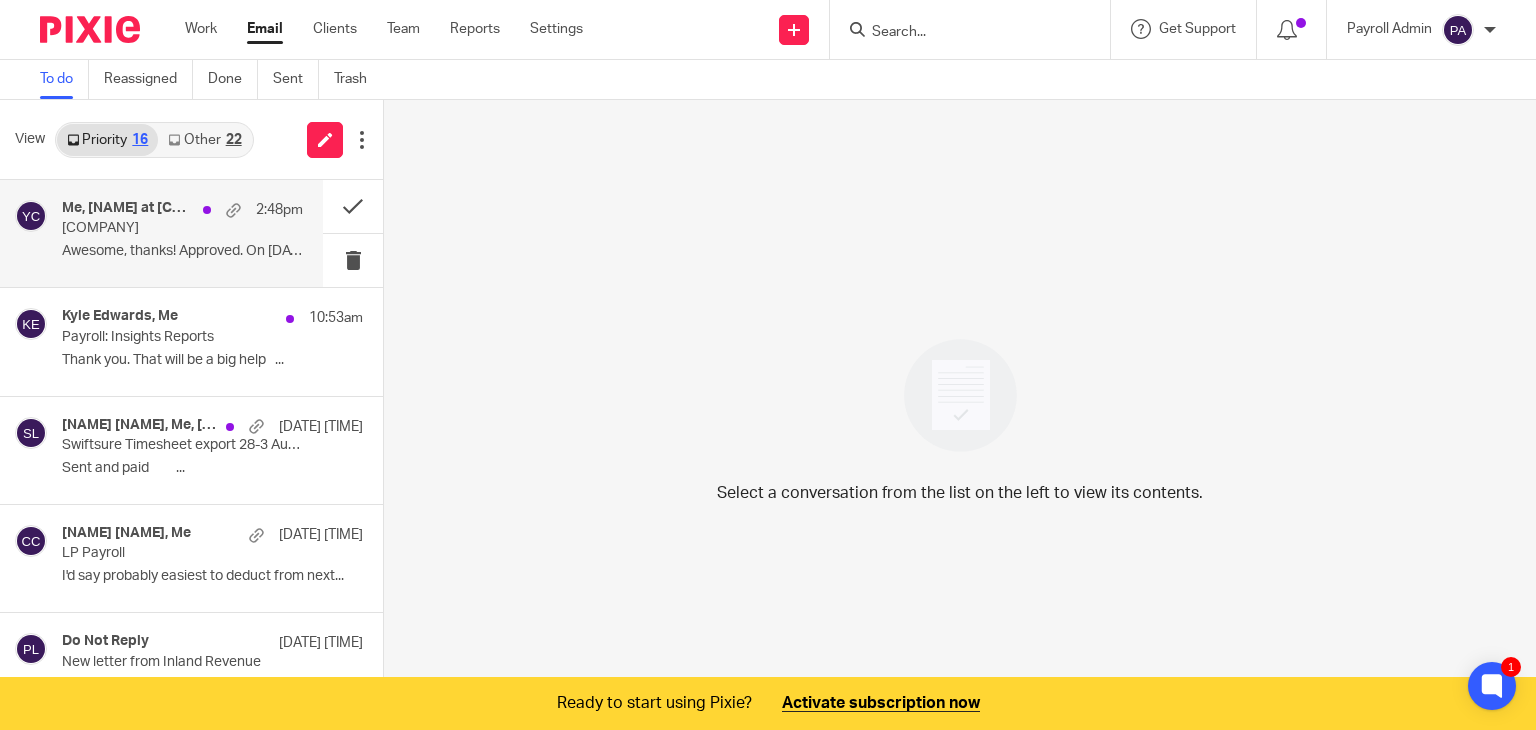 click on "[COMPANY]" at bounding box center (158, 228) 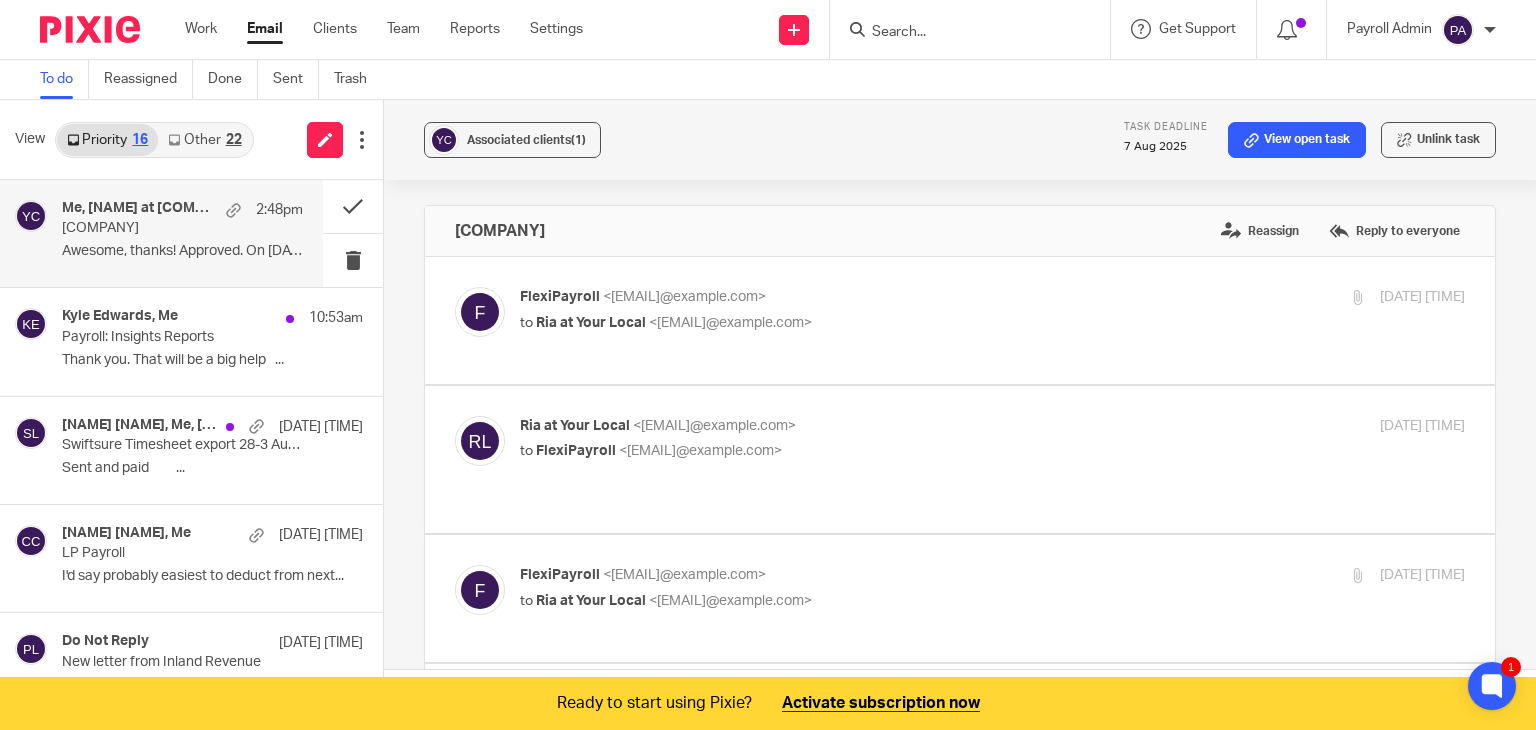 scroll, scrollTop: 0, scrollLeft: 0, axis: both 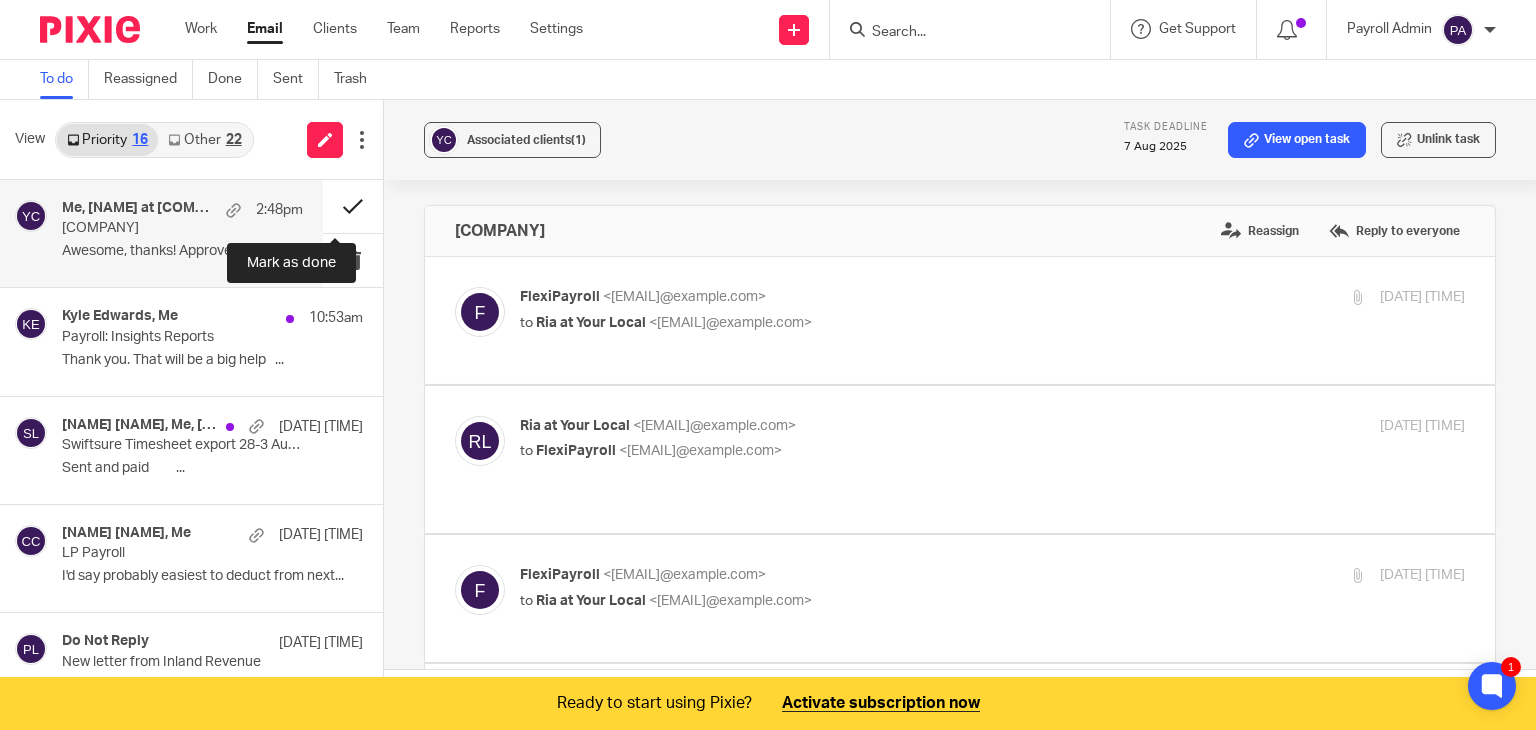 click at bounding box center (353, 206) 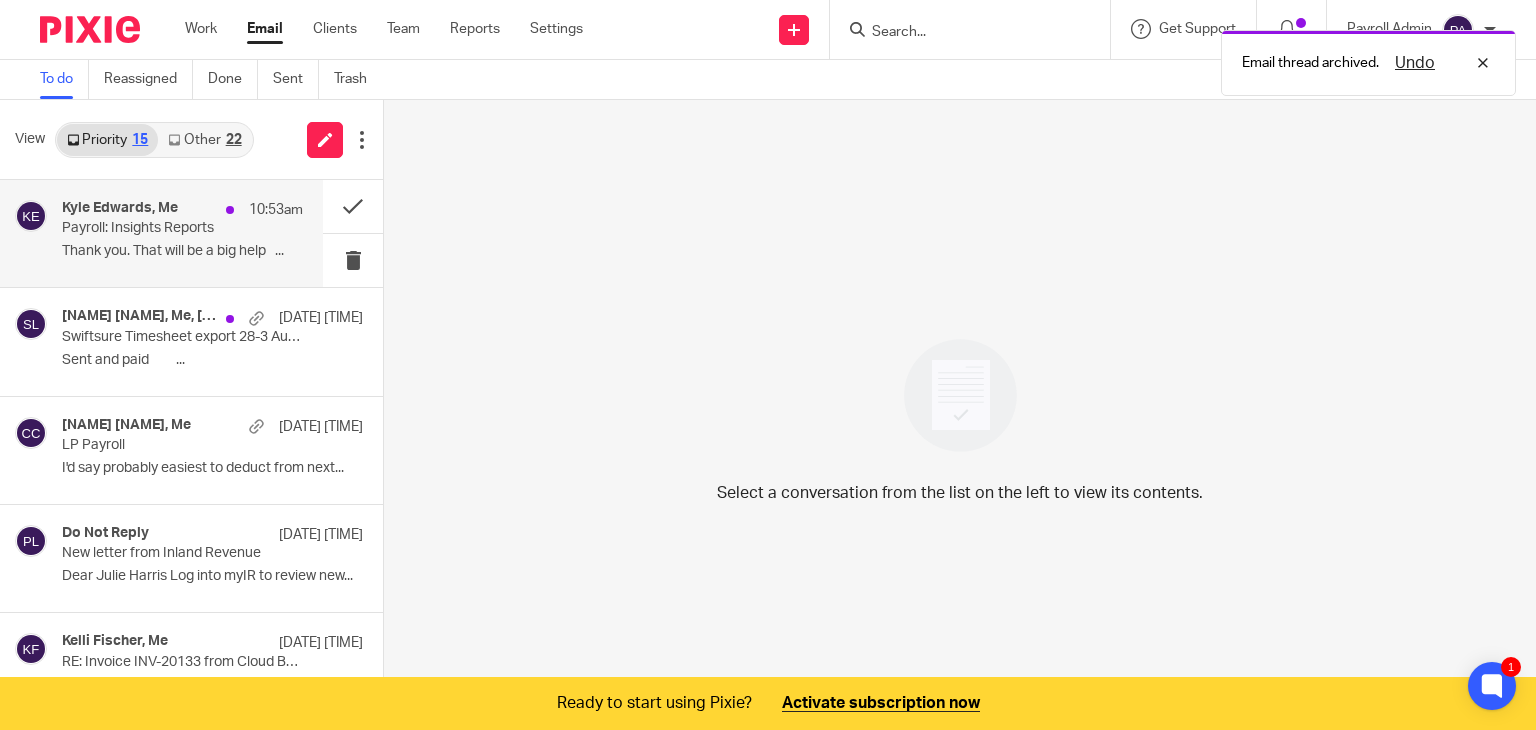click on "Payroll: Insights Reports" at bounding box center (158, 228) 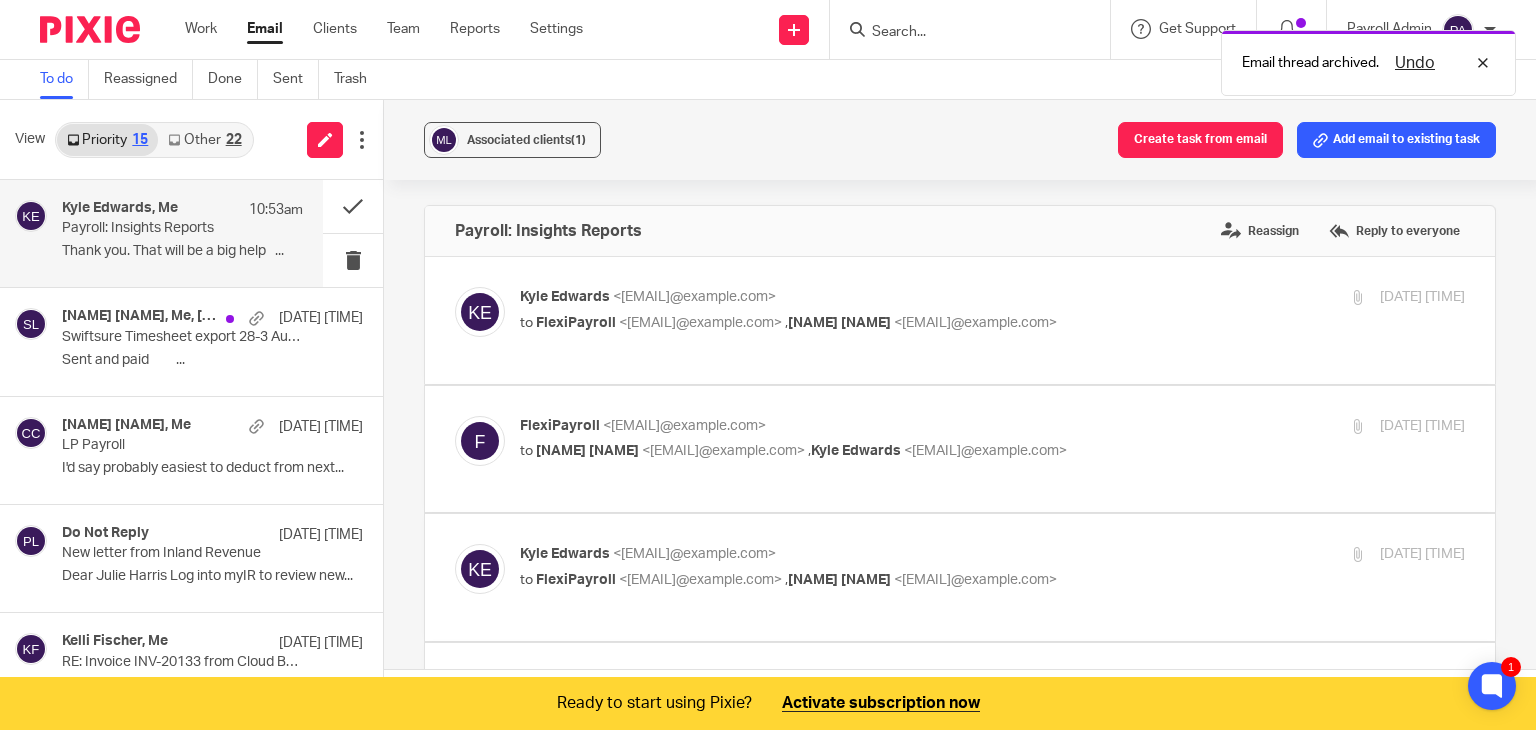 scroll, scrollTop: 0, scrollLeft: 0, axis: both 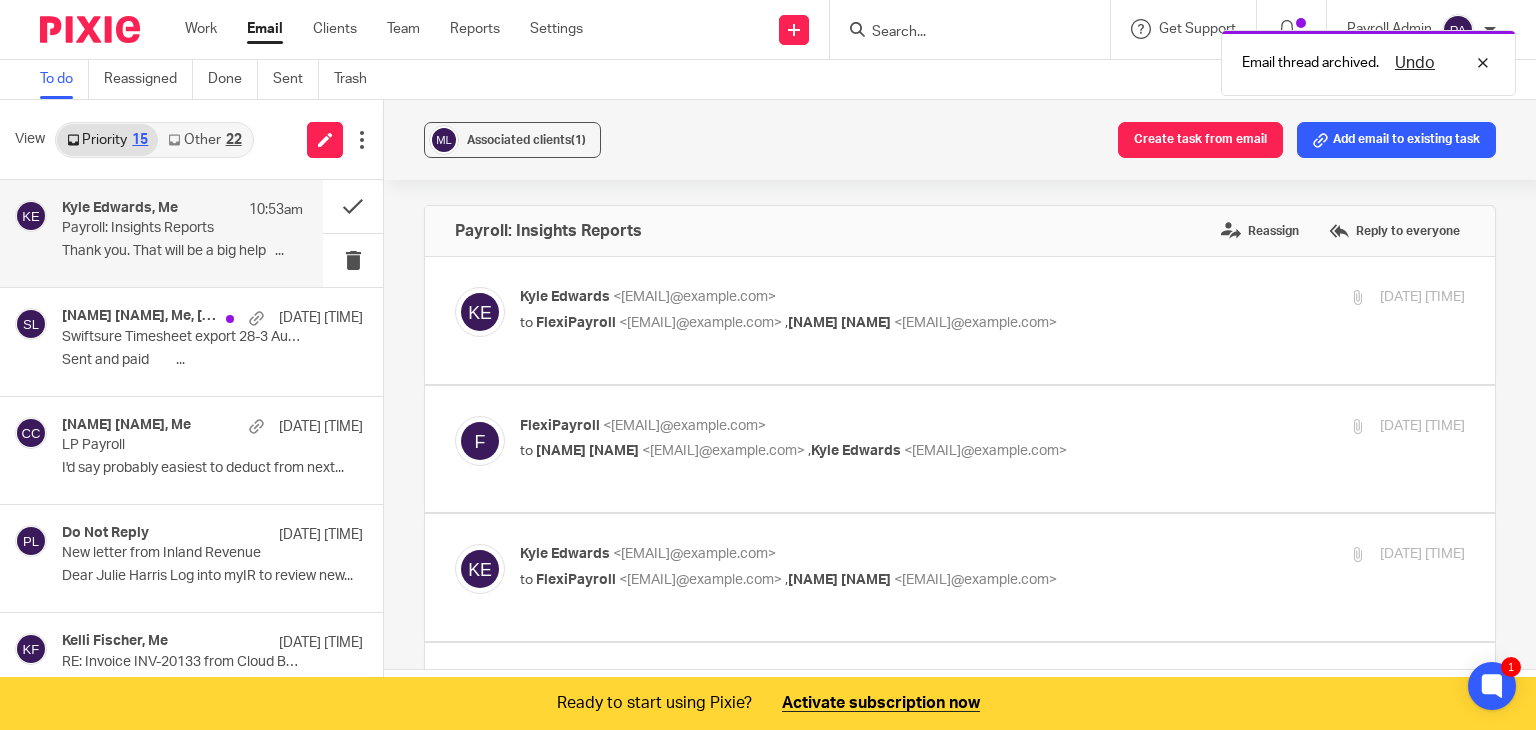 click on "[NAME] [NAME]" at bounding box center [839, 323] 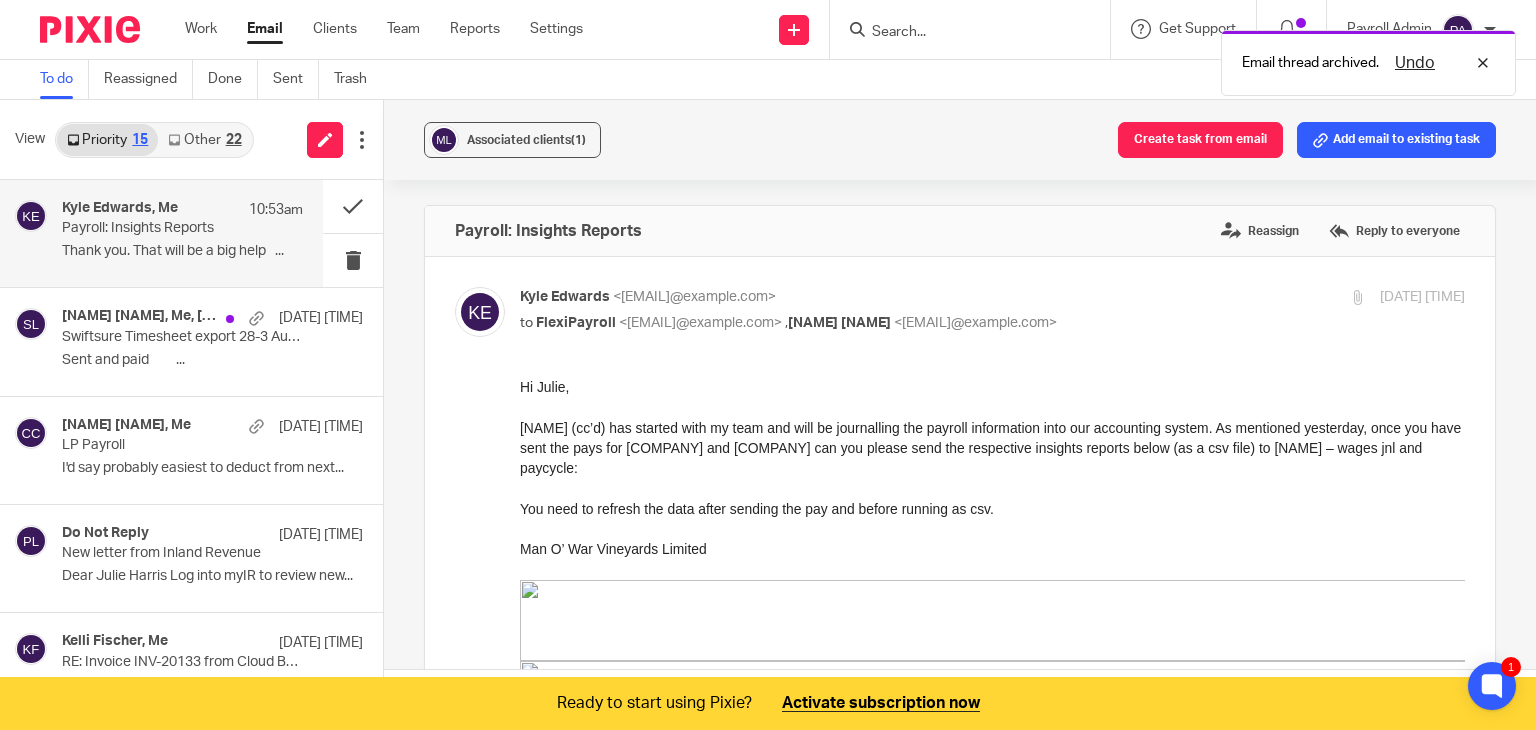 scroll, scrollTop: 0, scrollLeft: 0, axis: both 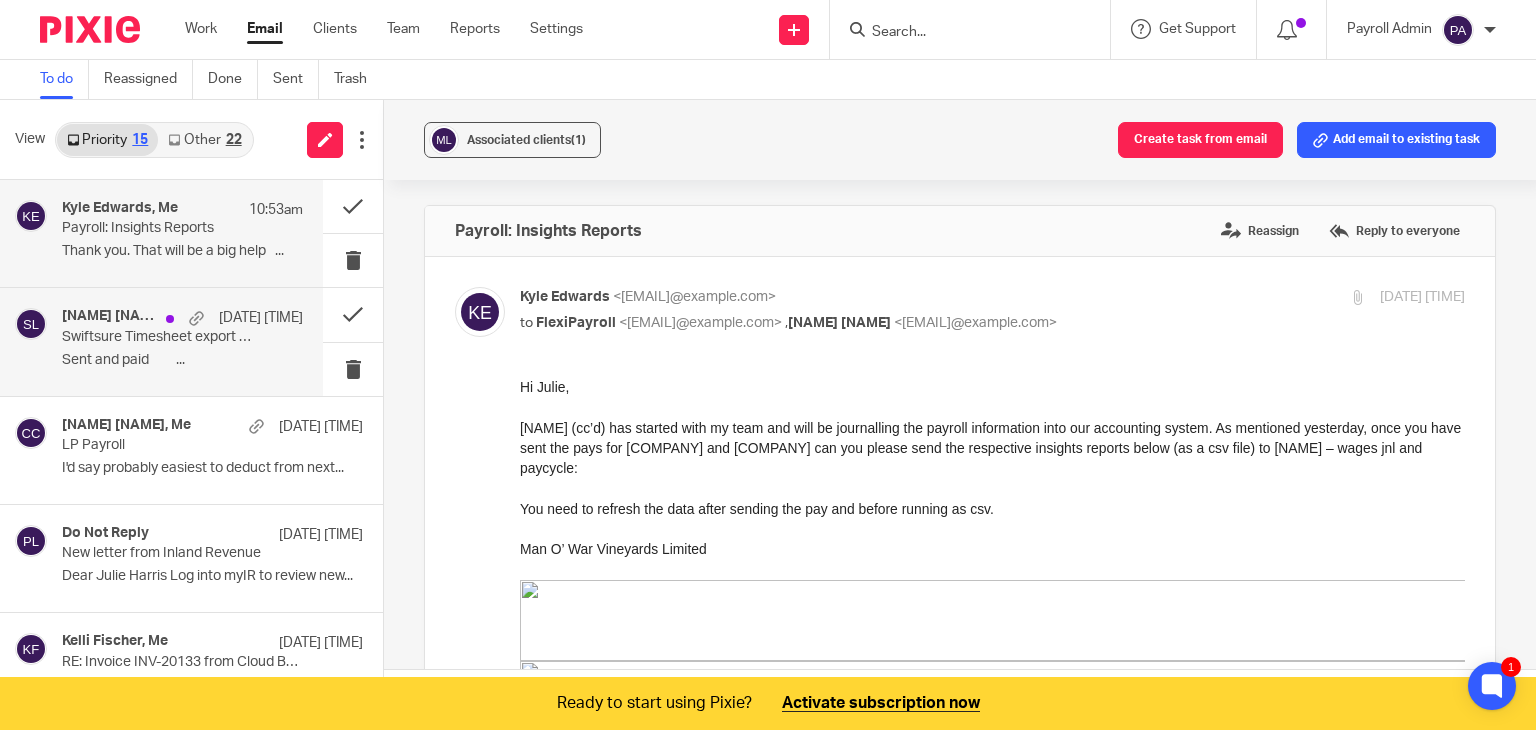 click on "Swiftsure Timesheet export 28-3 Aug. + tips" at bounding box center [158, 337] 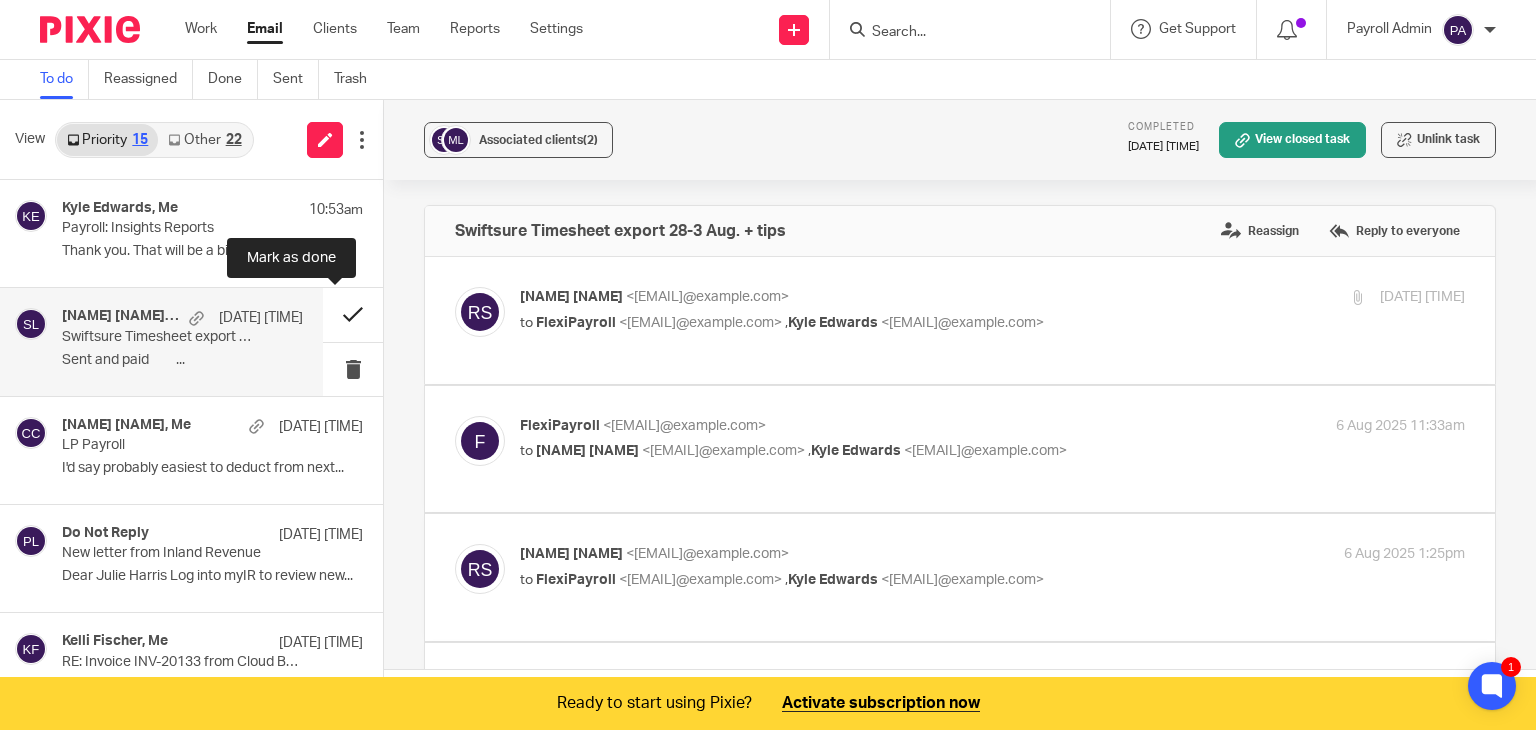 scroll, scrollTop: 0, scrollLeft: 0, axis: both 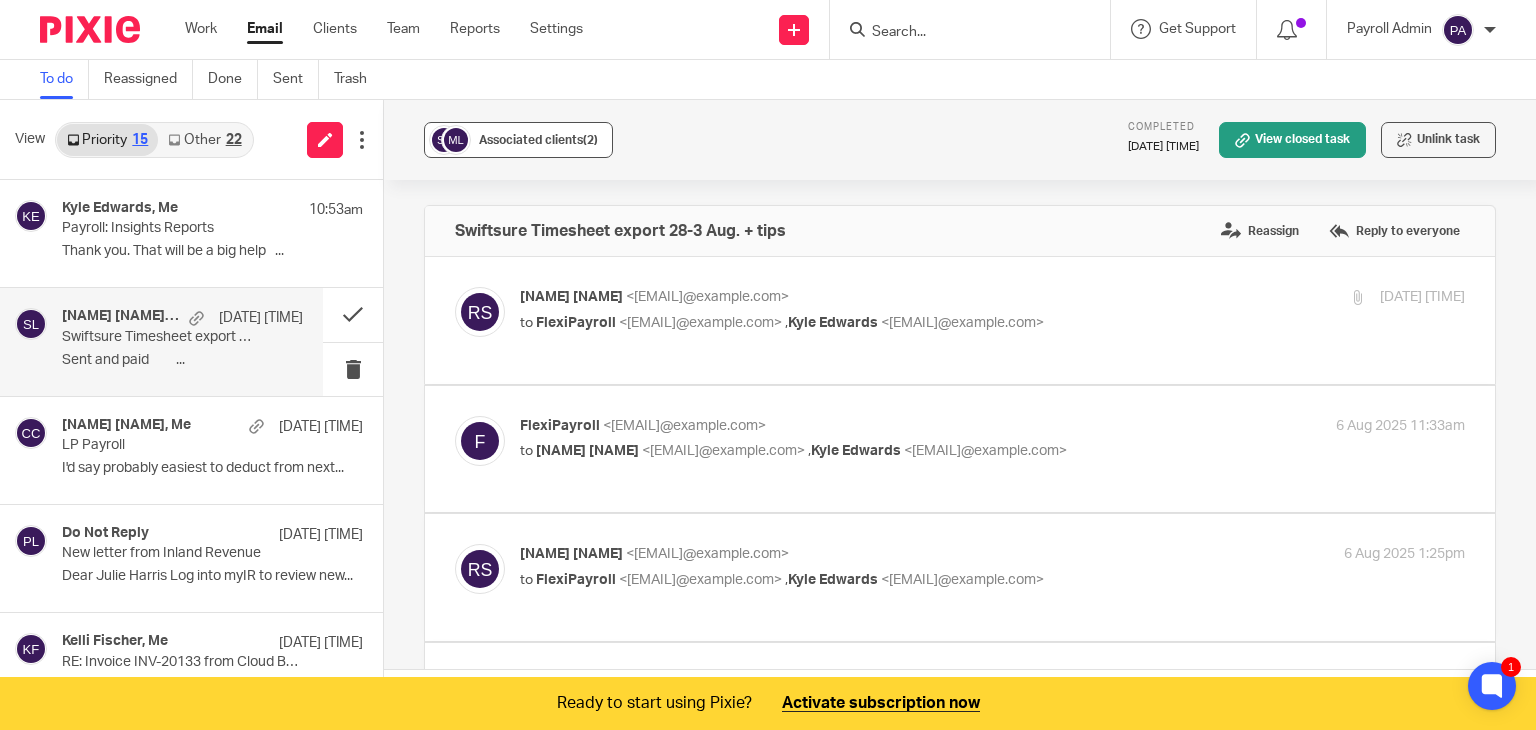 click on "Associated clients  (2)" at bounding box center (538, 140) 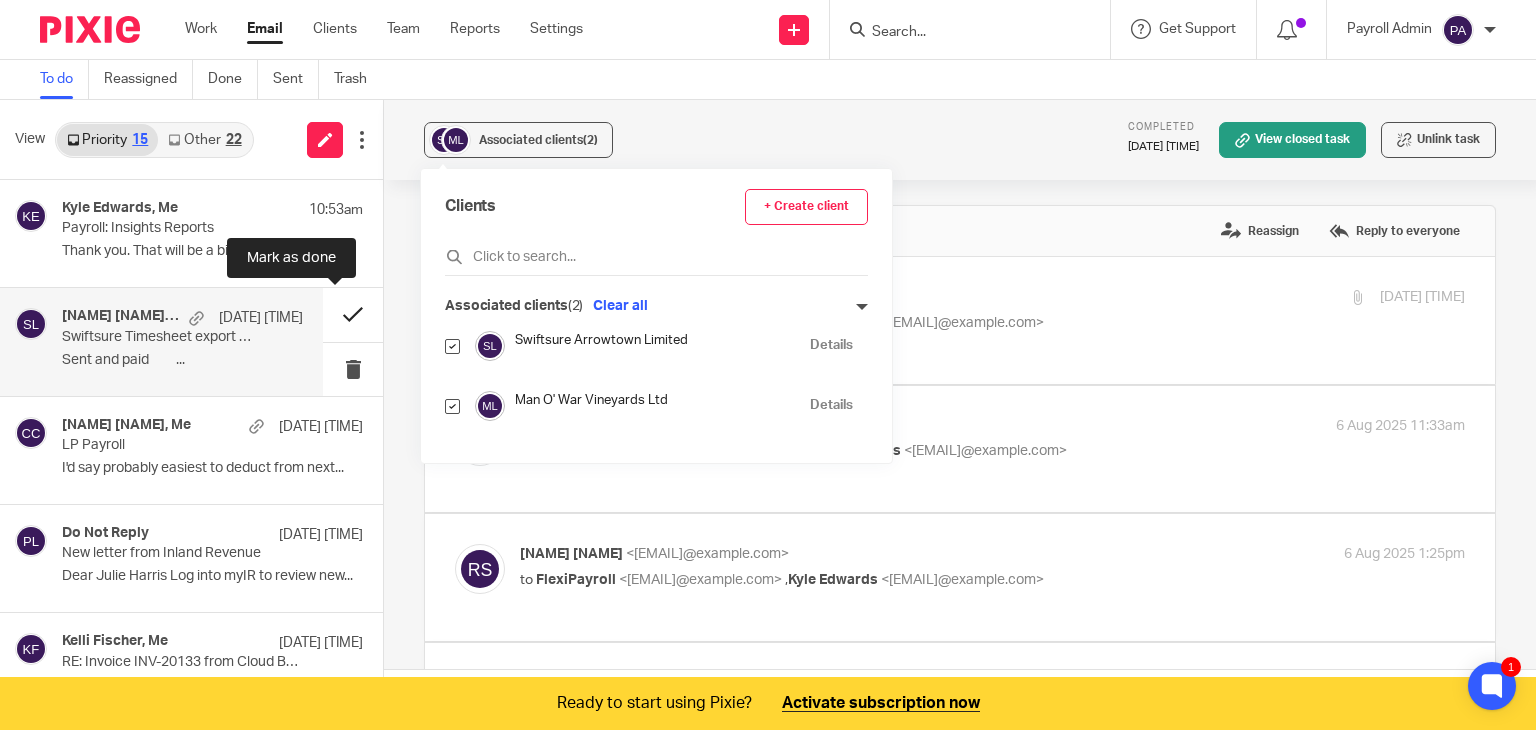 click at bounding box center [353, 314] 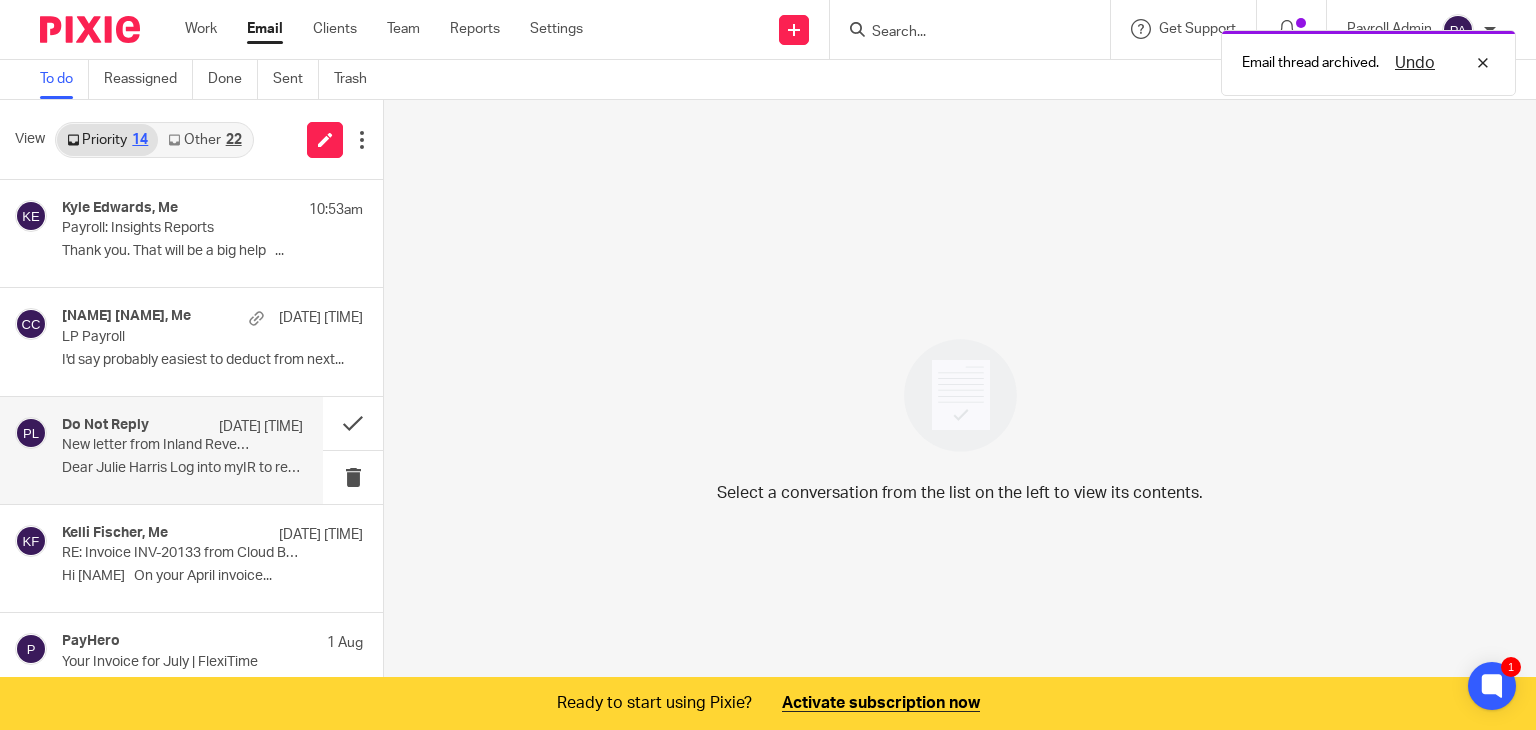 click on "New letter from Inland Revenue" at bounding box center (158, 445) 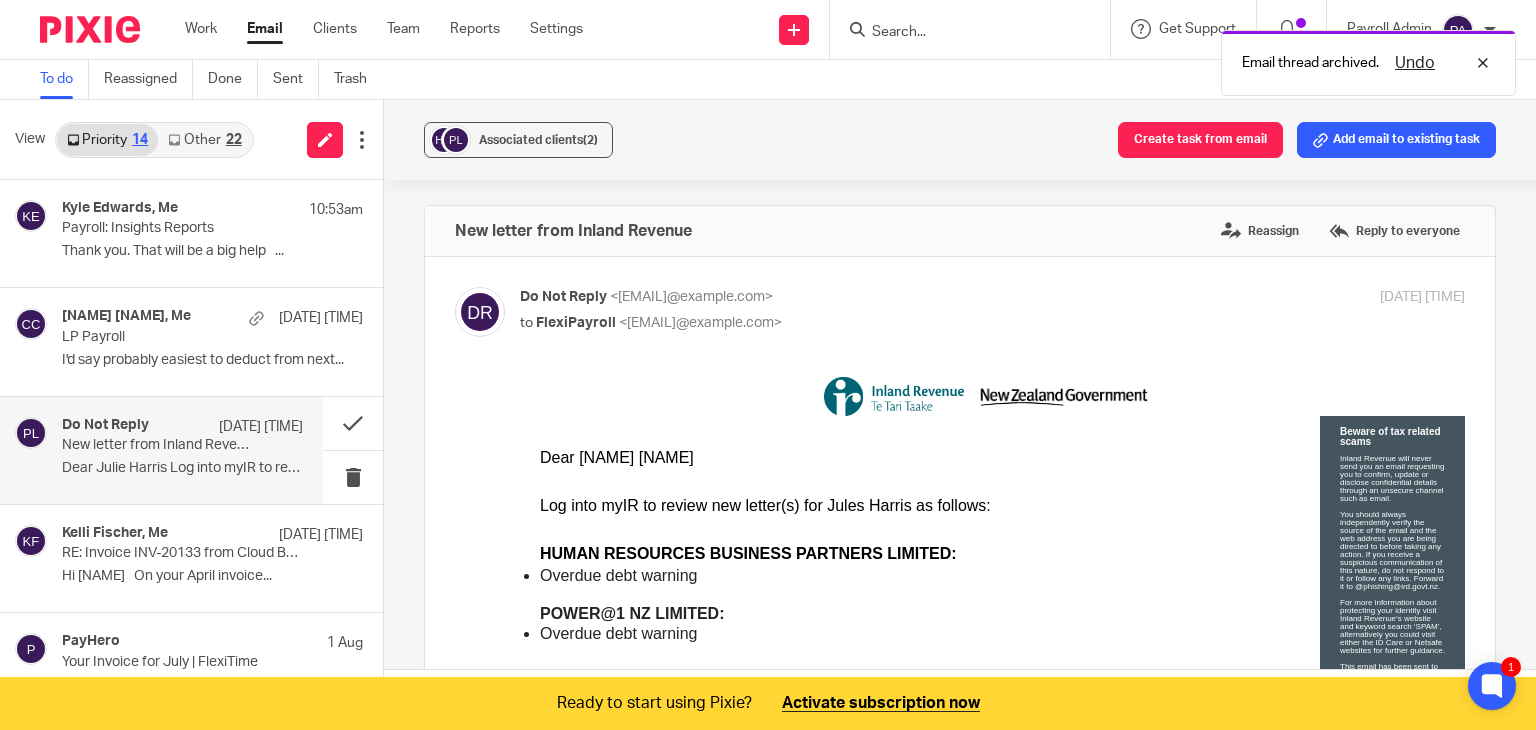 scroll, scrollTop: 0, scrollLeft: 0, axis: both 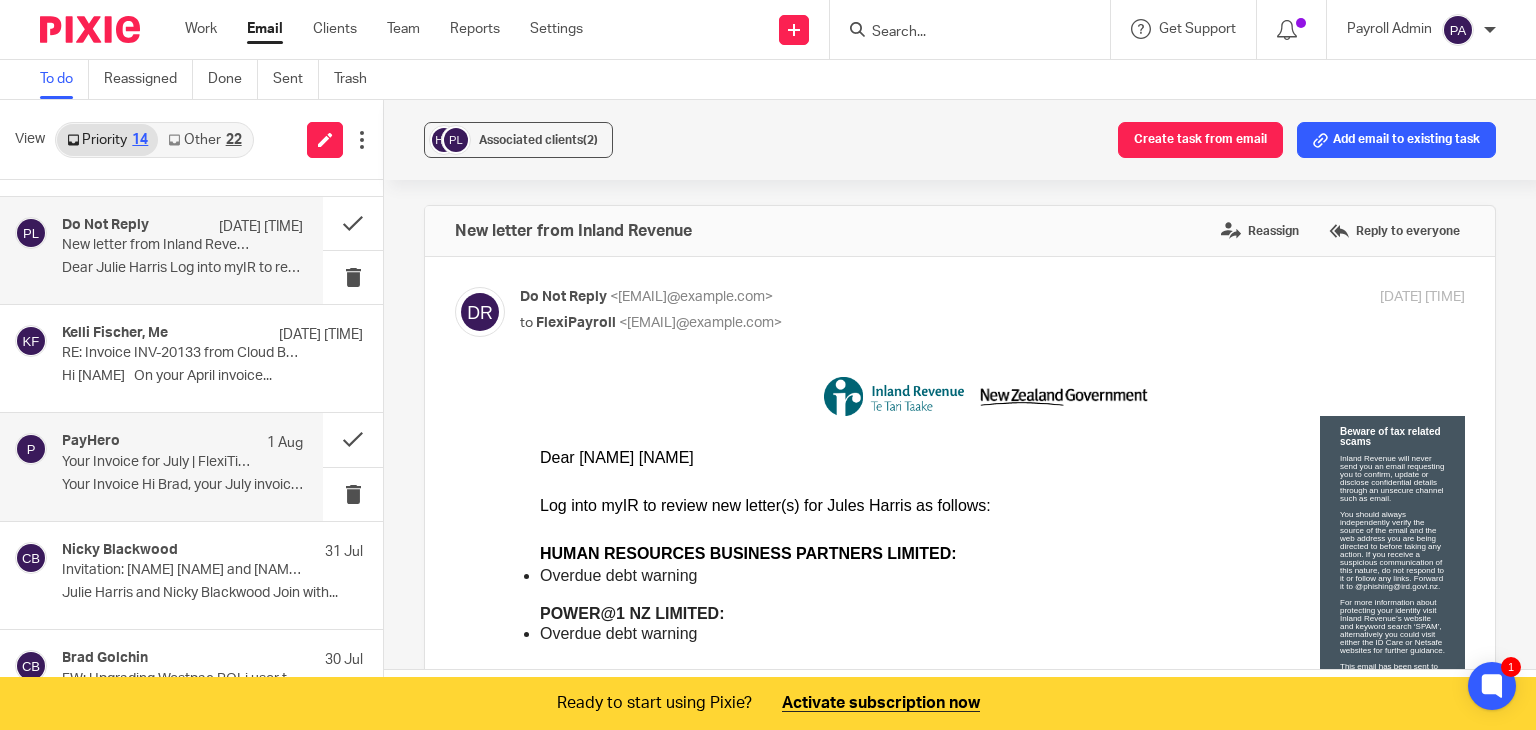 click on "Your Invoice for July | FlexiTime" at bounding box center (158, 462) 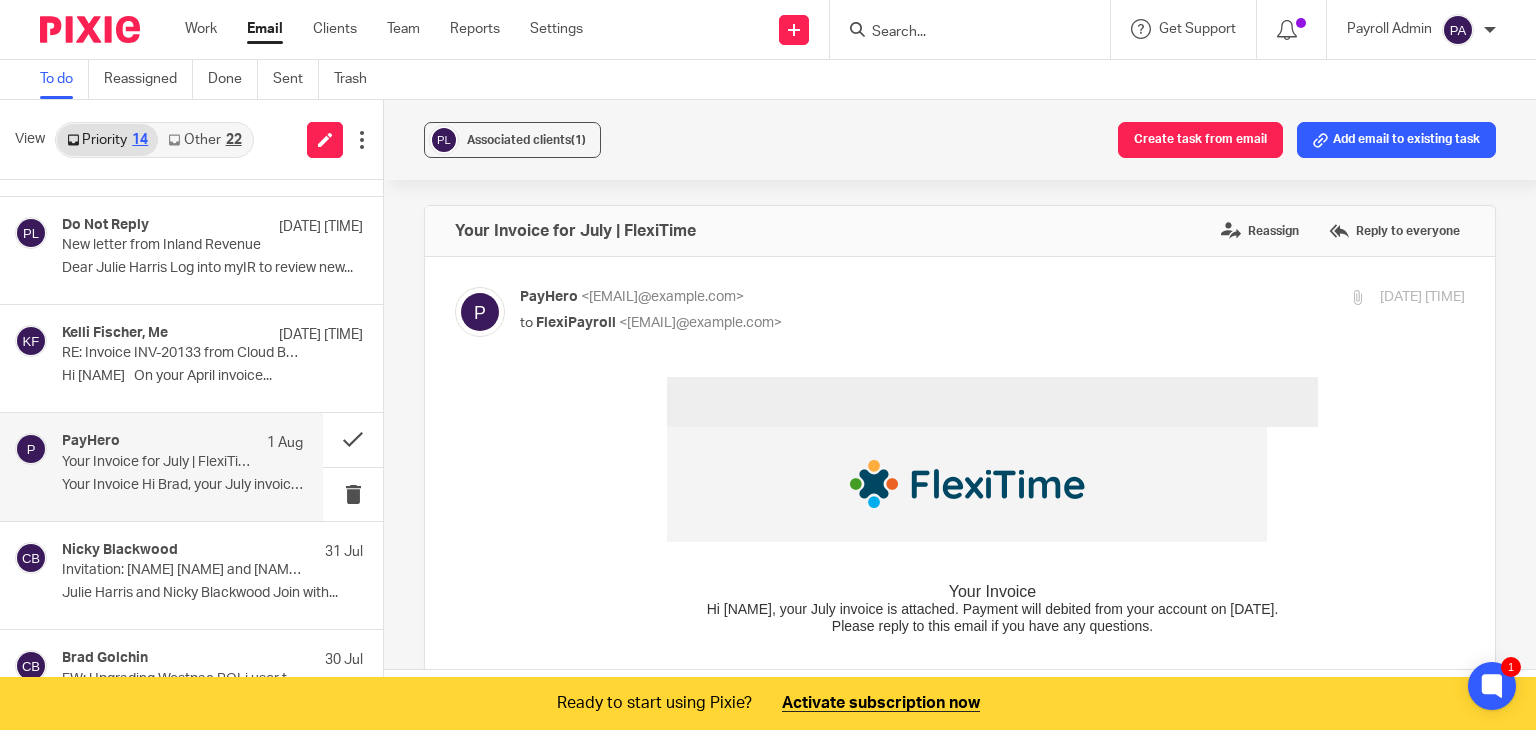 scroll, scrollTop: 0, scrollLeft: 0, axis: both 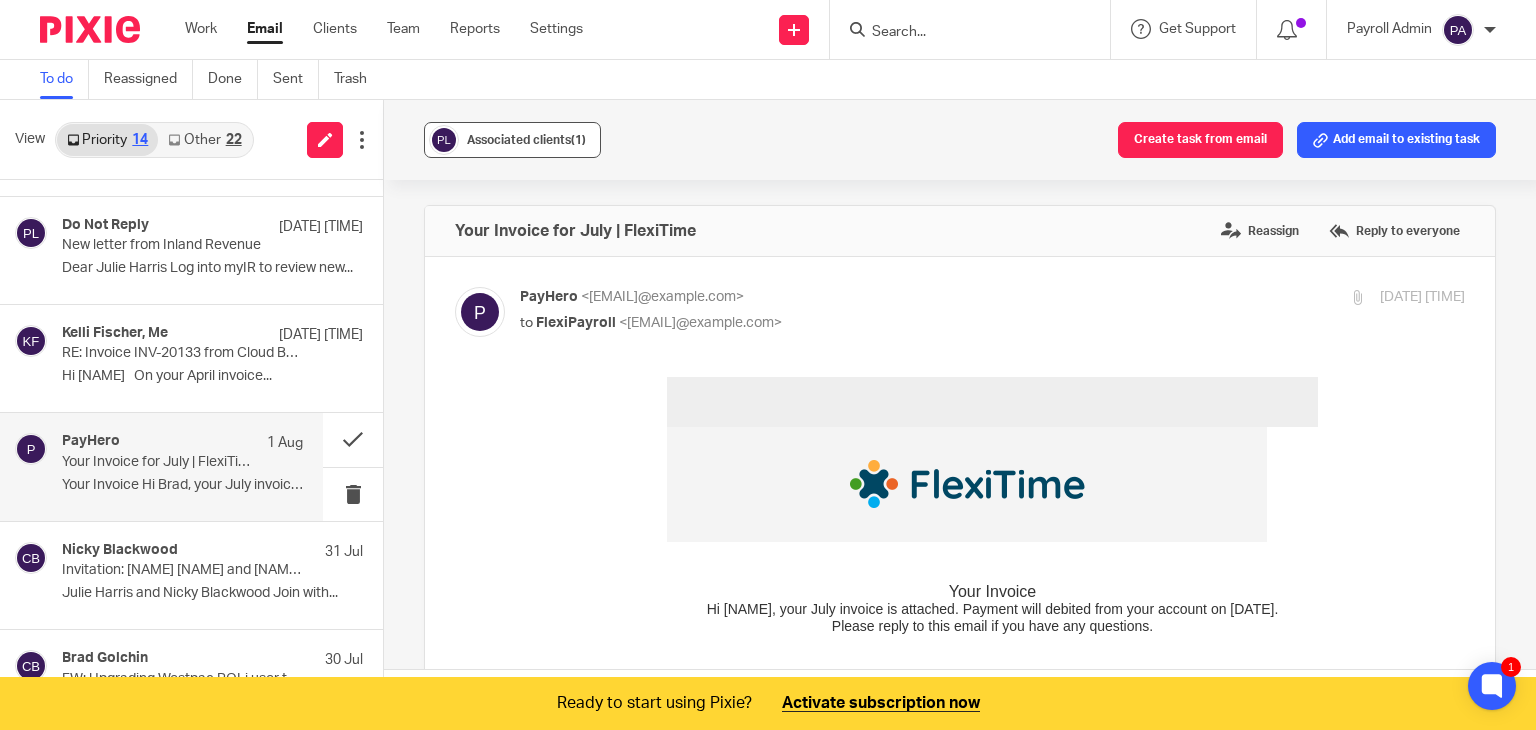 click on "Associated clients  (1)" at bounding box center [526, 140] 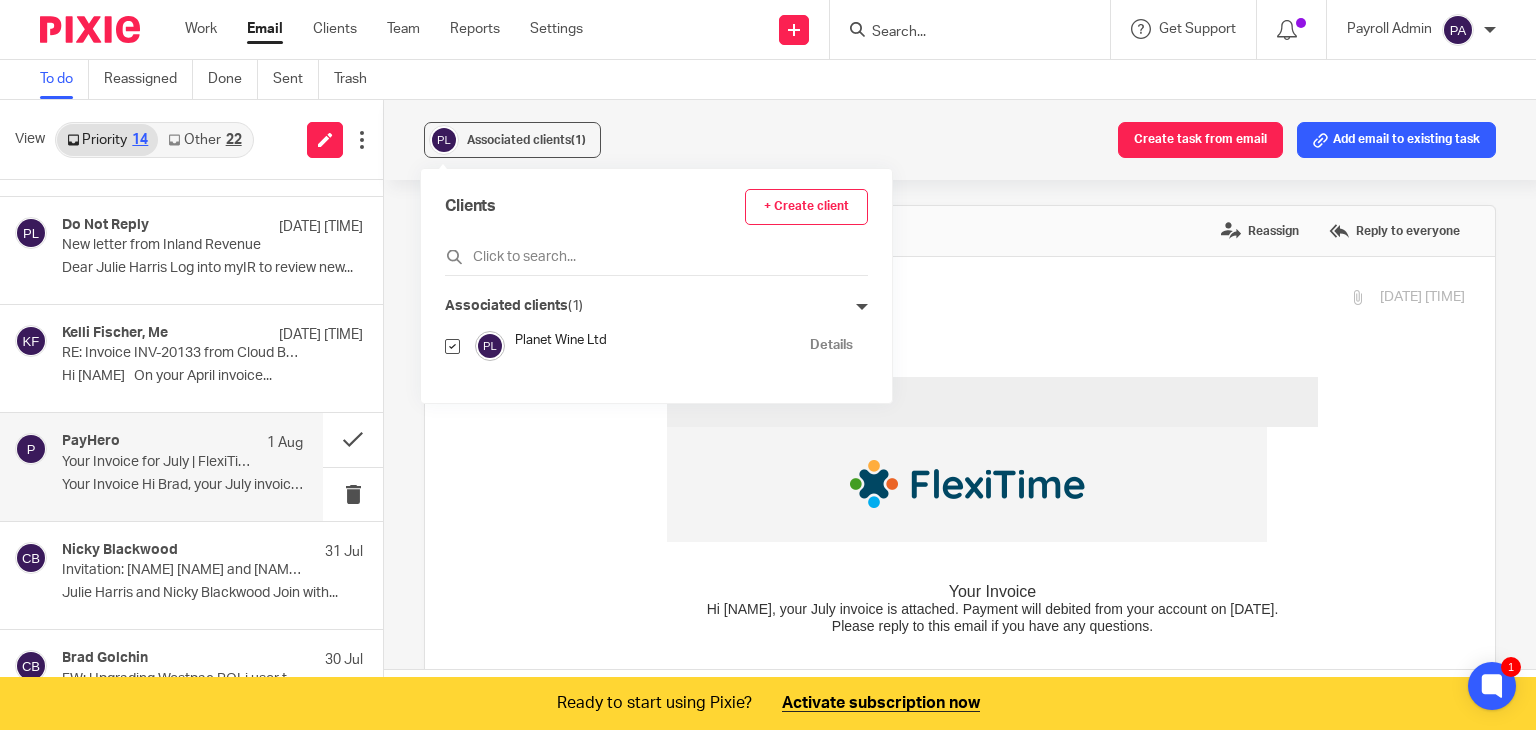 click at bounding box center [452, 346] 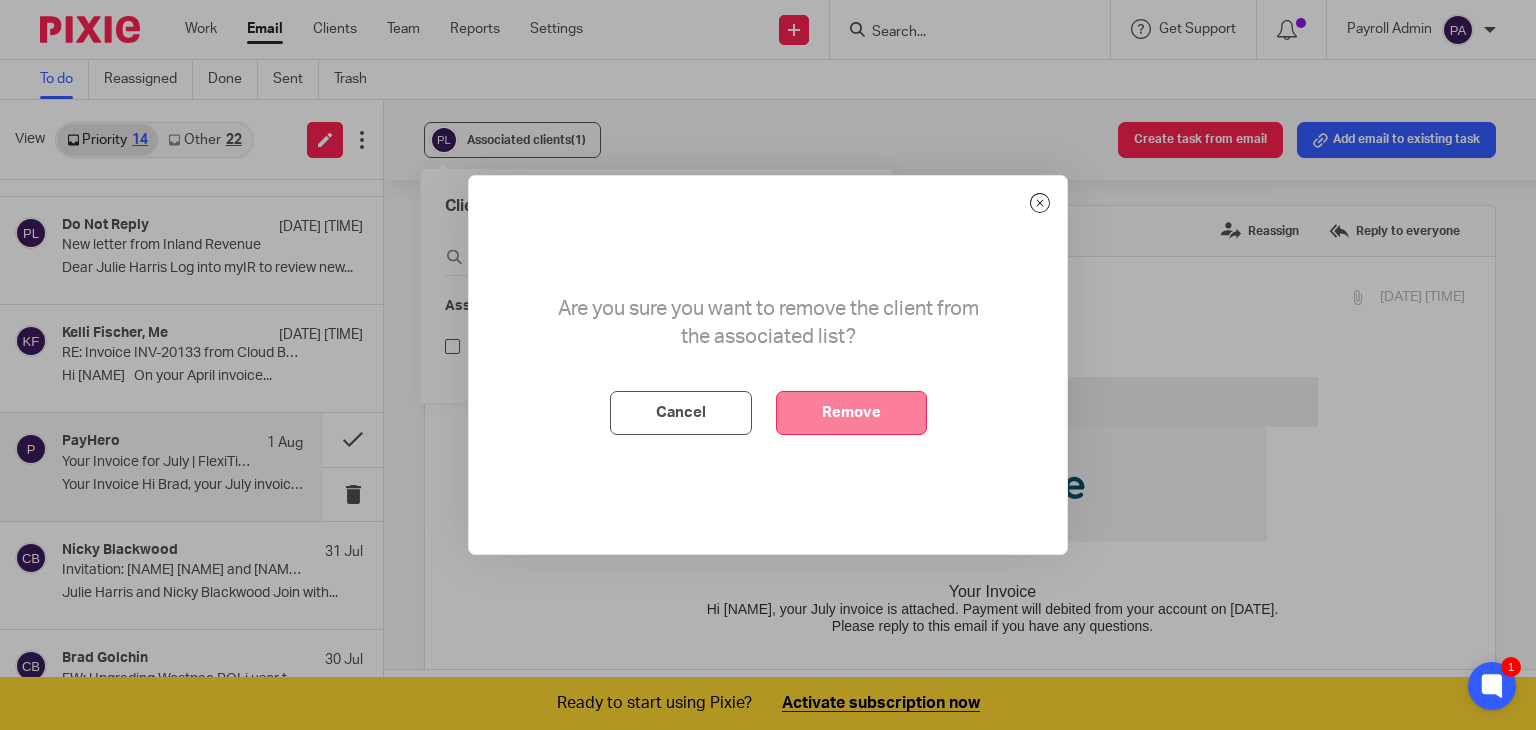 click on "Remove" at bounding box center [851, 413] 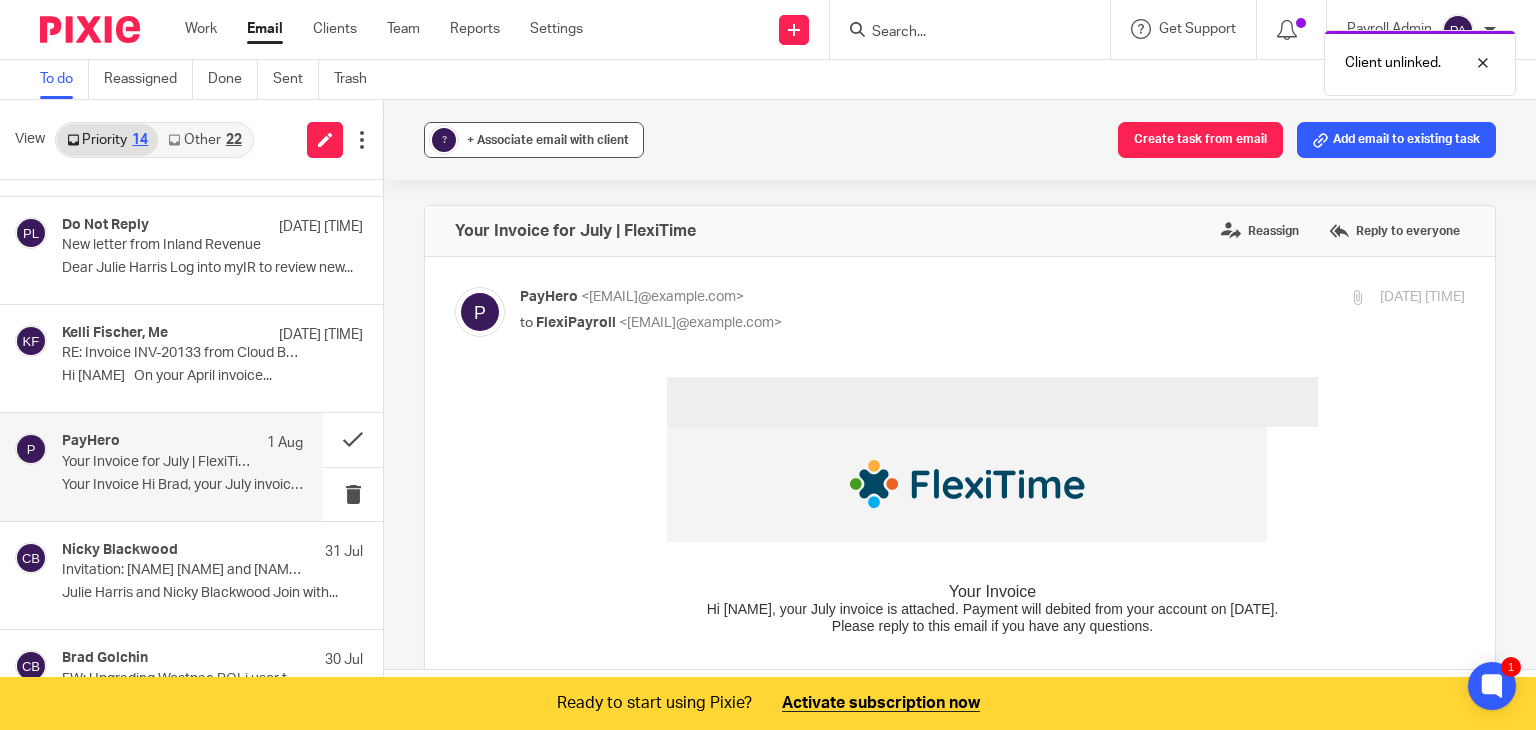 click on "+ Associate email with client" at bounding box center (548, 140) 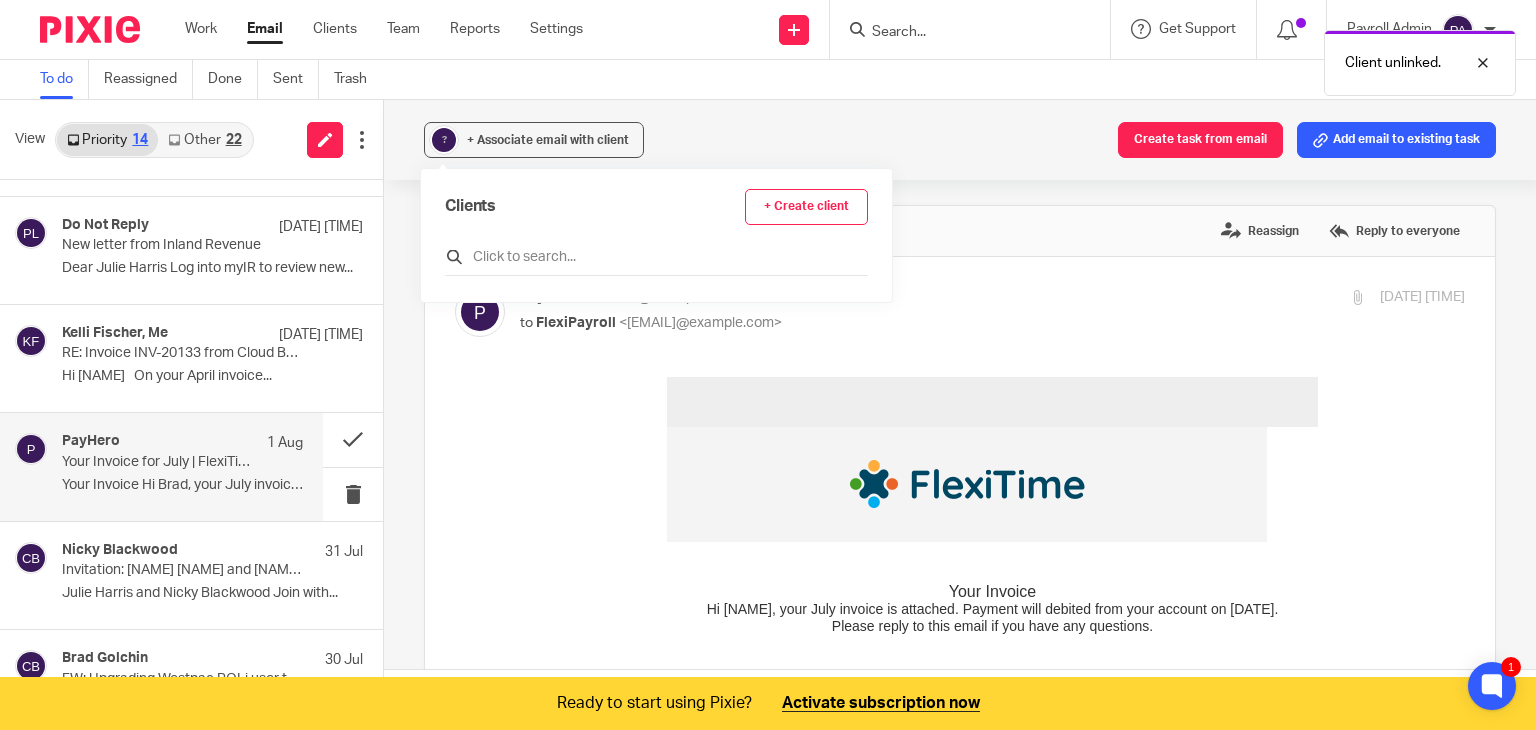 click at bounding box center [656, 257] 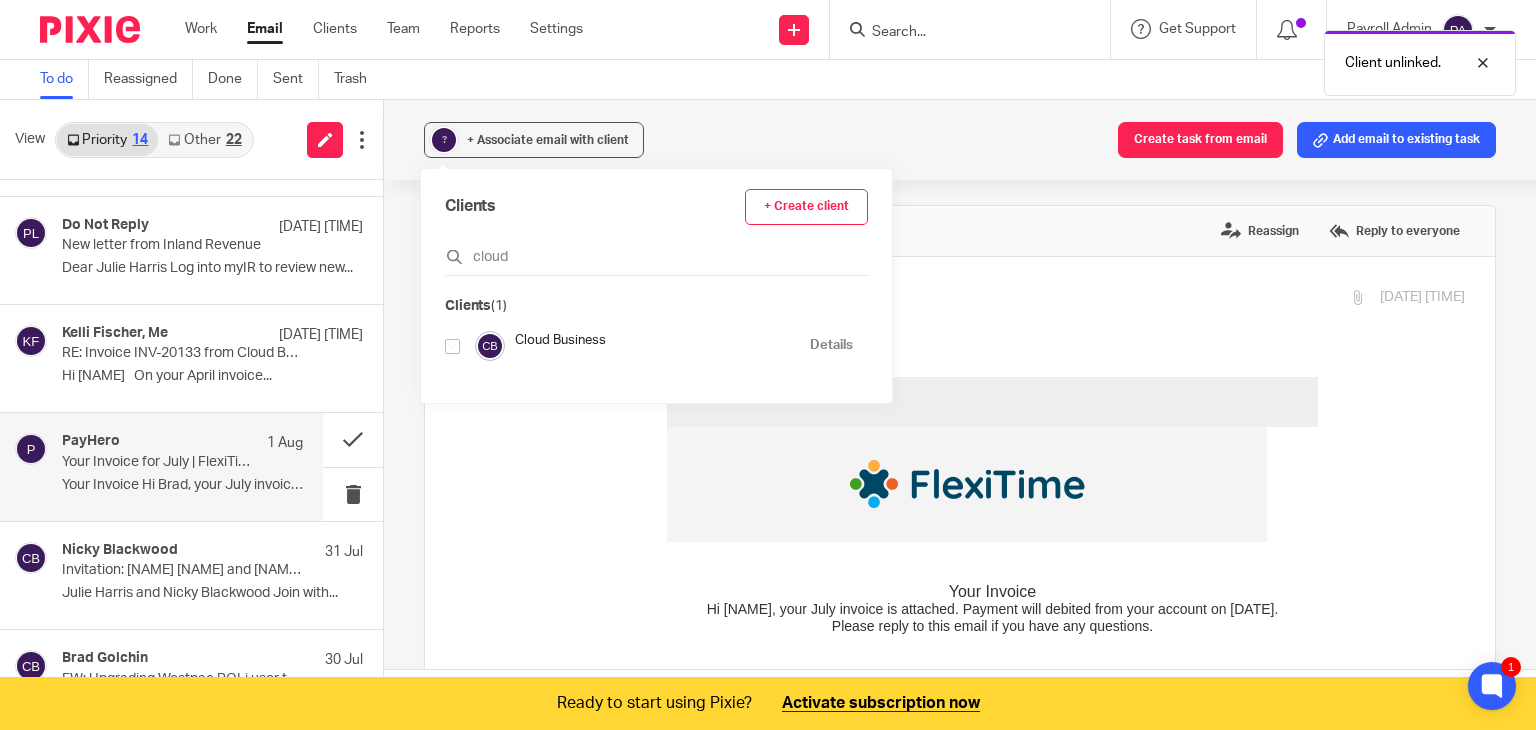 type on "cloud" 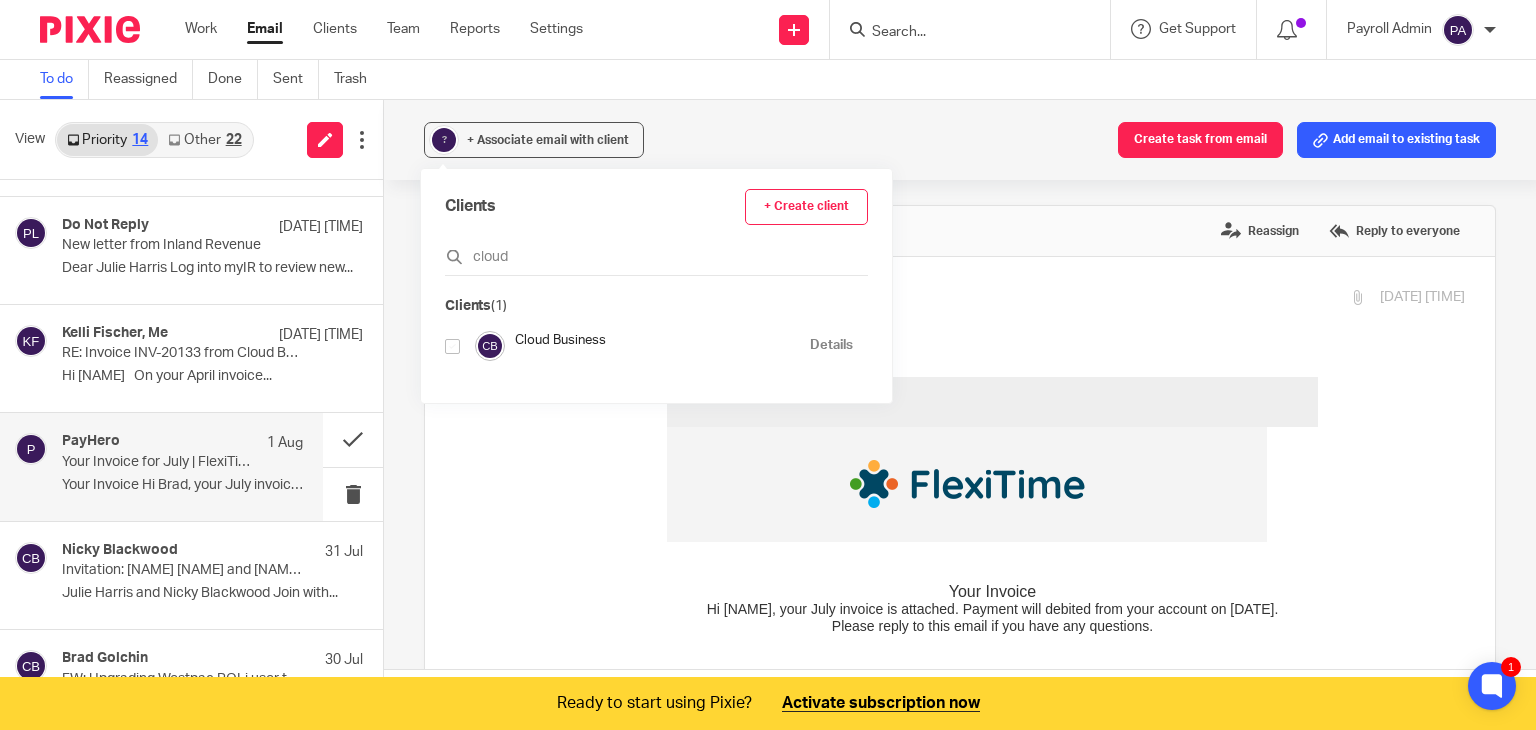 click at bounding box center (452, 346) 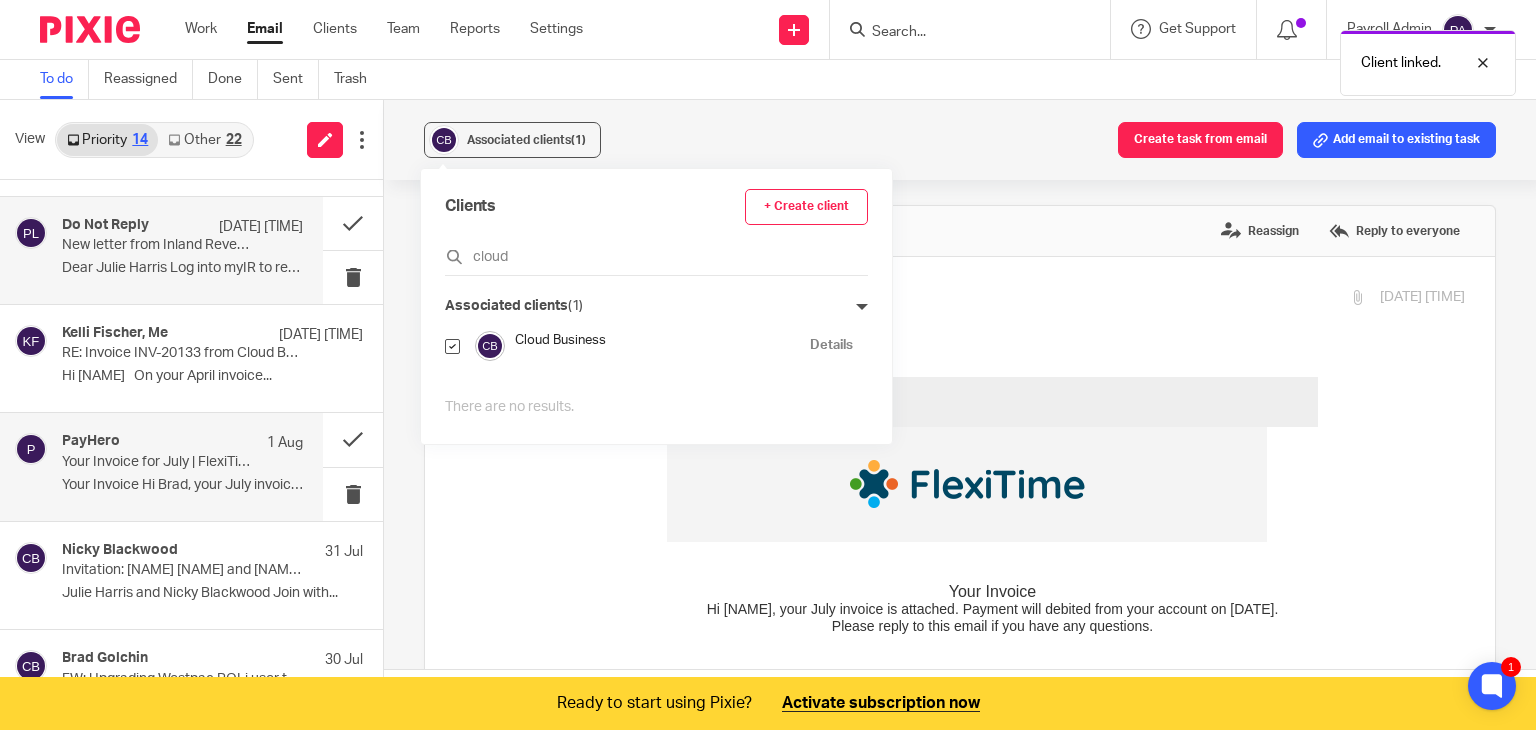 drag, startPoint x: 523, startPoint y: 257, endPoint x: 303, endPoint y: 235, distance: 221.09726 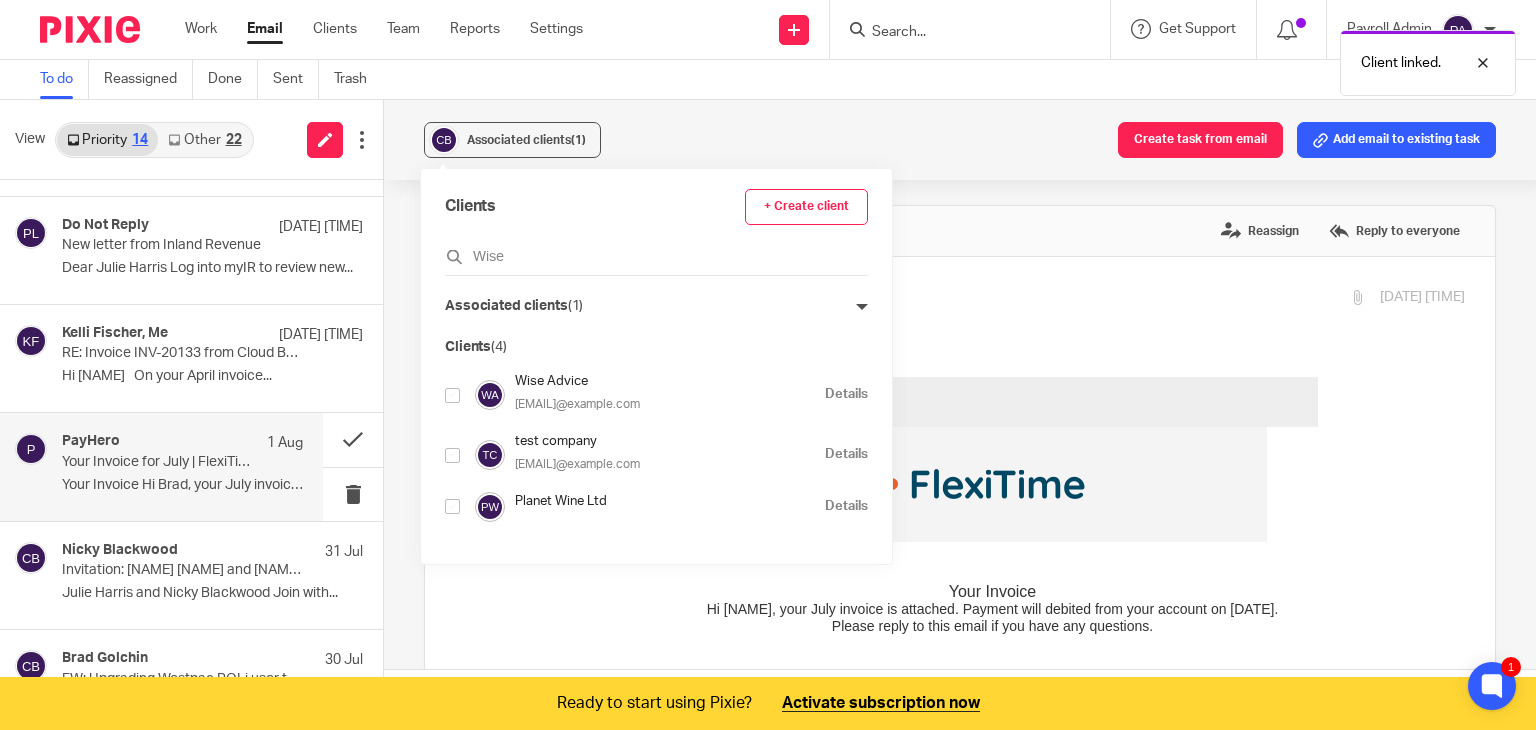 type on "Wise" 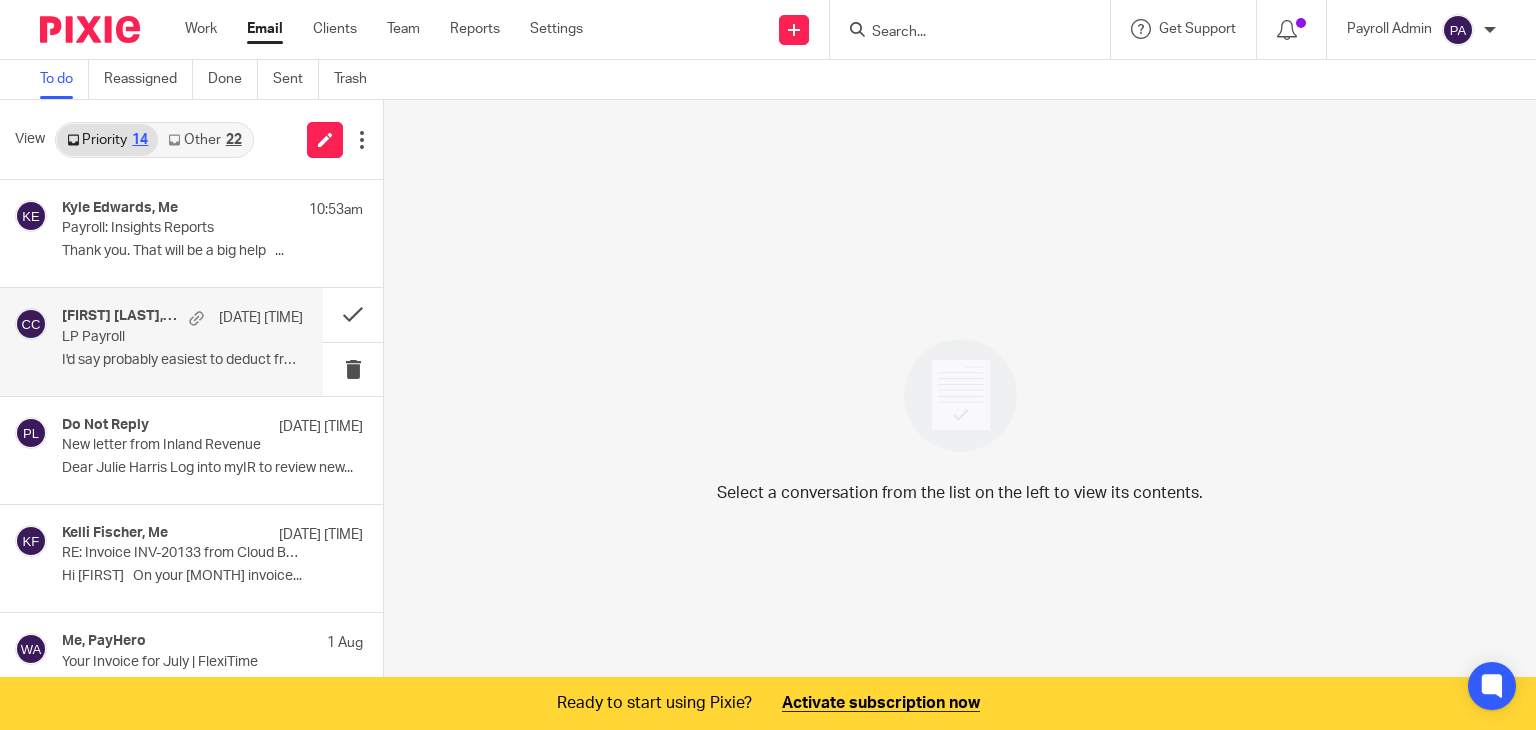 scroll, scrollTop: 0, scrollLeft: 0, axis: both 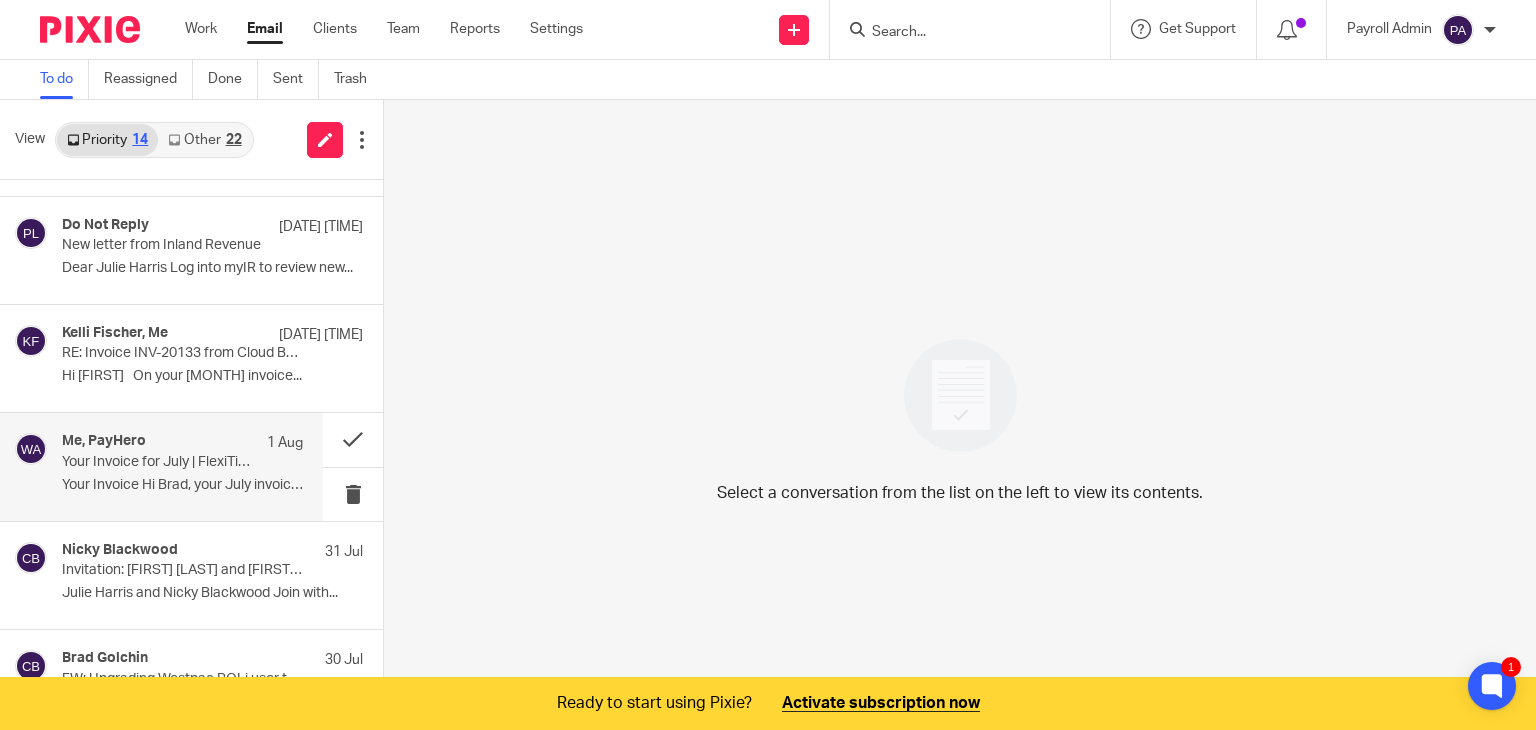 click on "Your Invoice for July | FlexiTime" at bounding box center [158, 462] 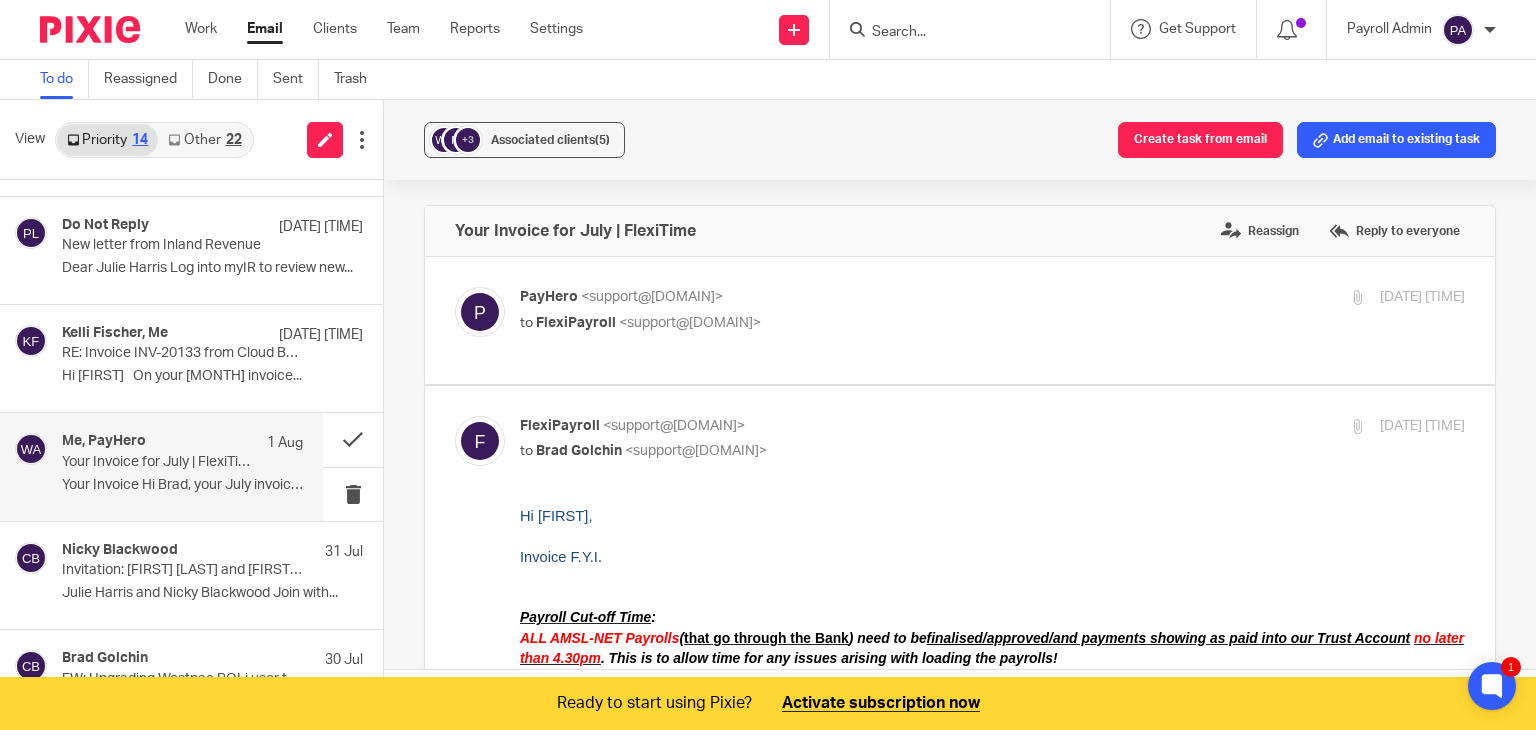 scroll, scrollTop: 0, scrollLeft: 0, axis: both 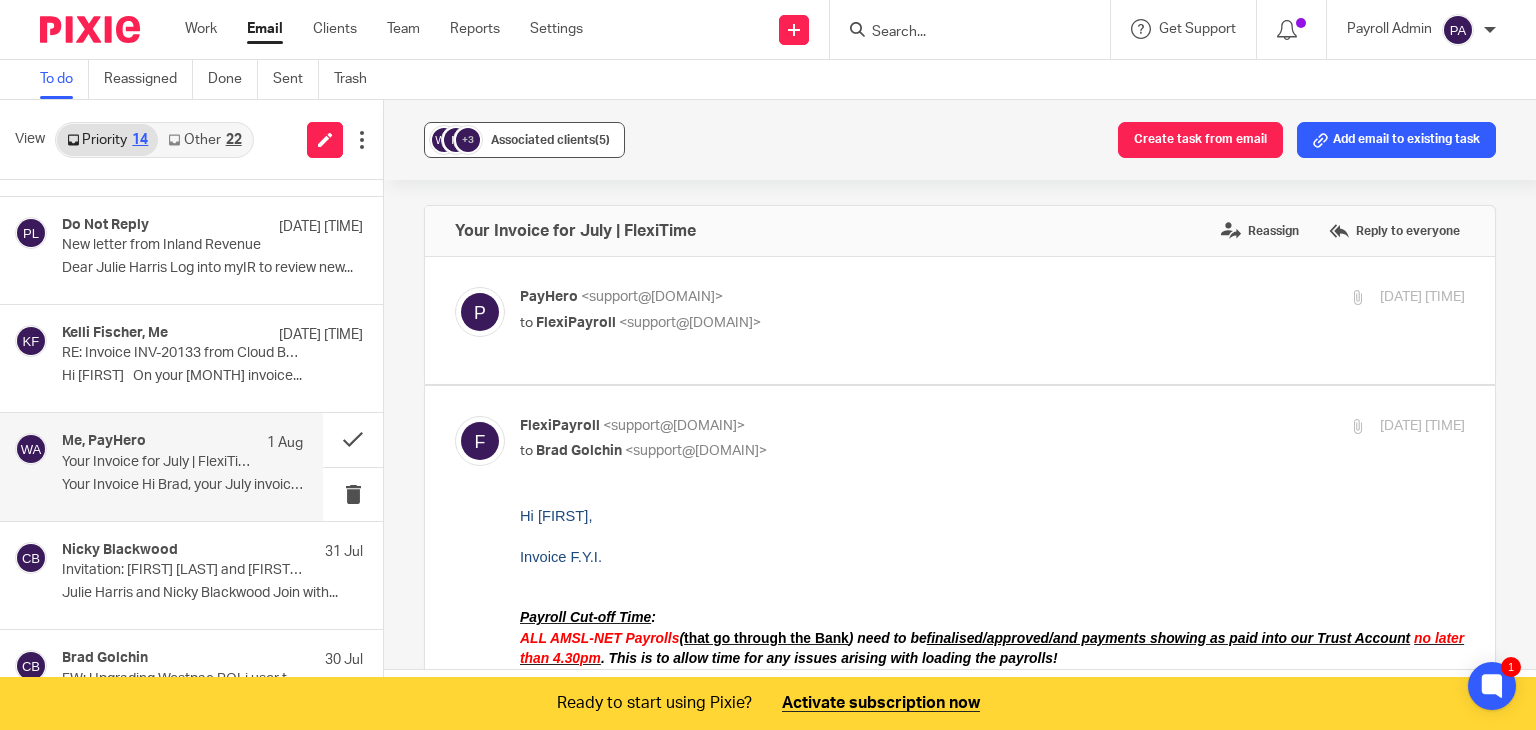 click on "Associated clients  (5)" at bounding box center (550, 140) 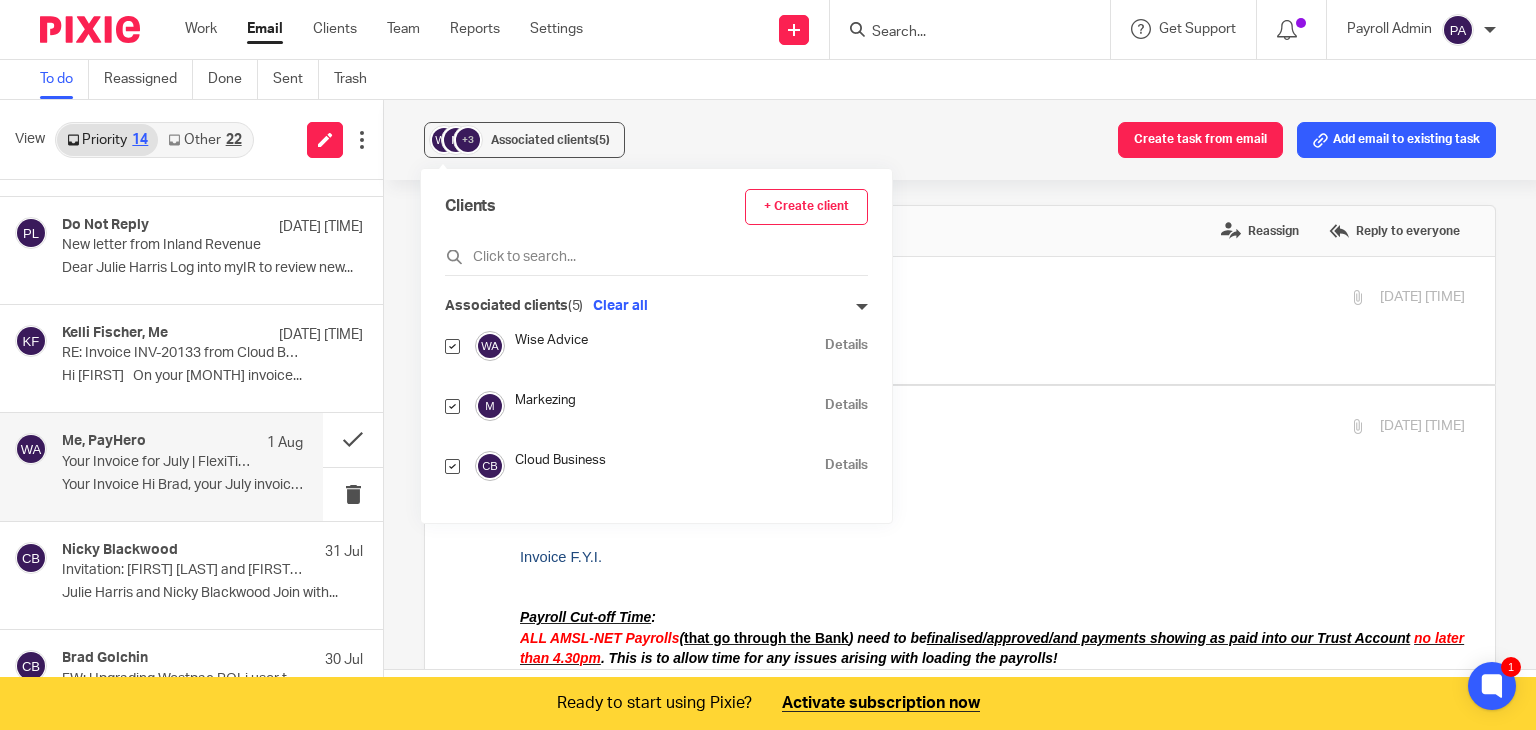 click at bounding box center (452, 406) 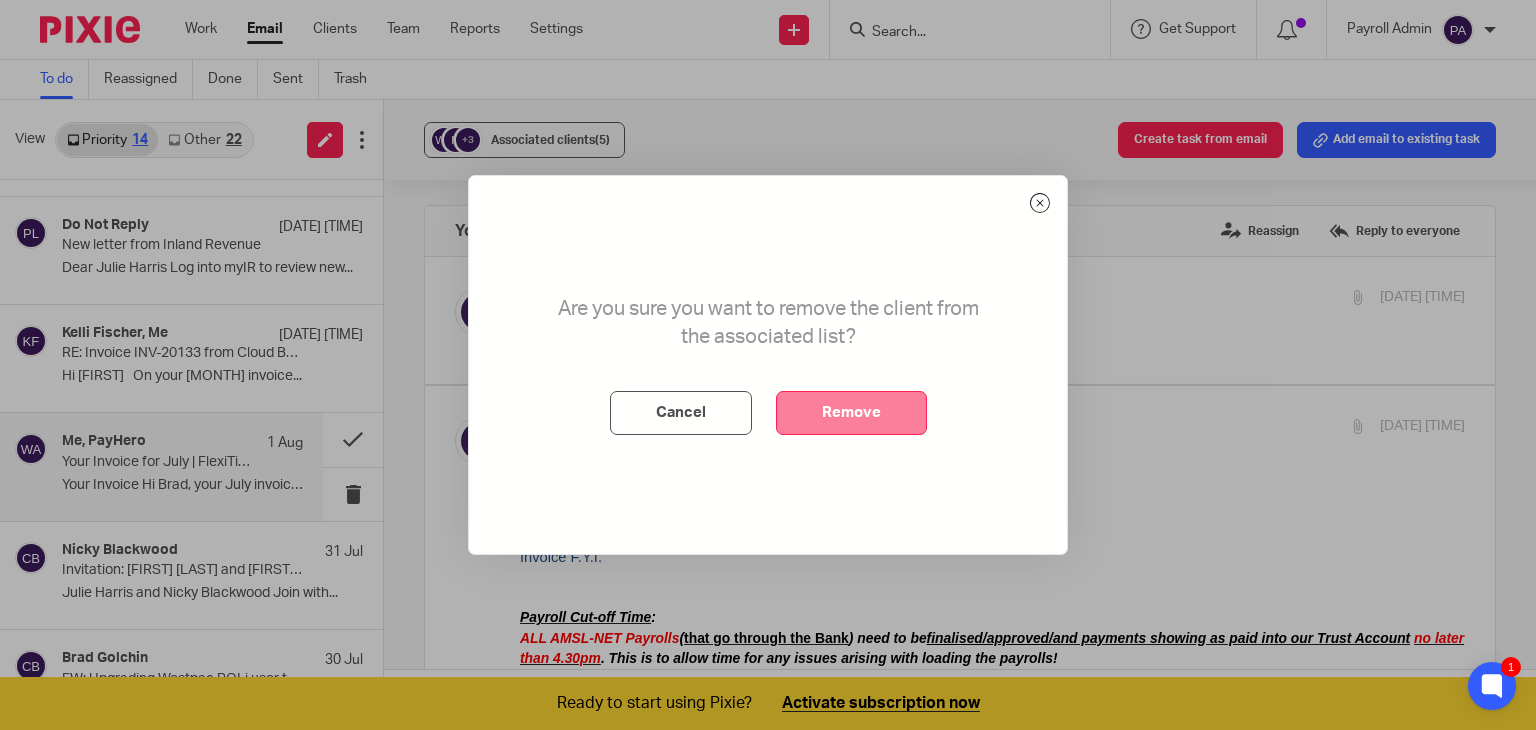 click on "Remove" at bounding box center (851, 413) 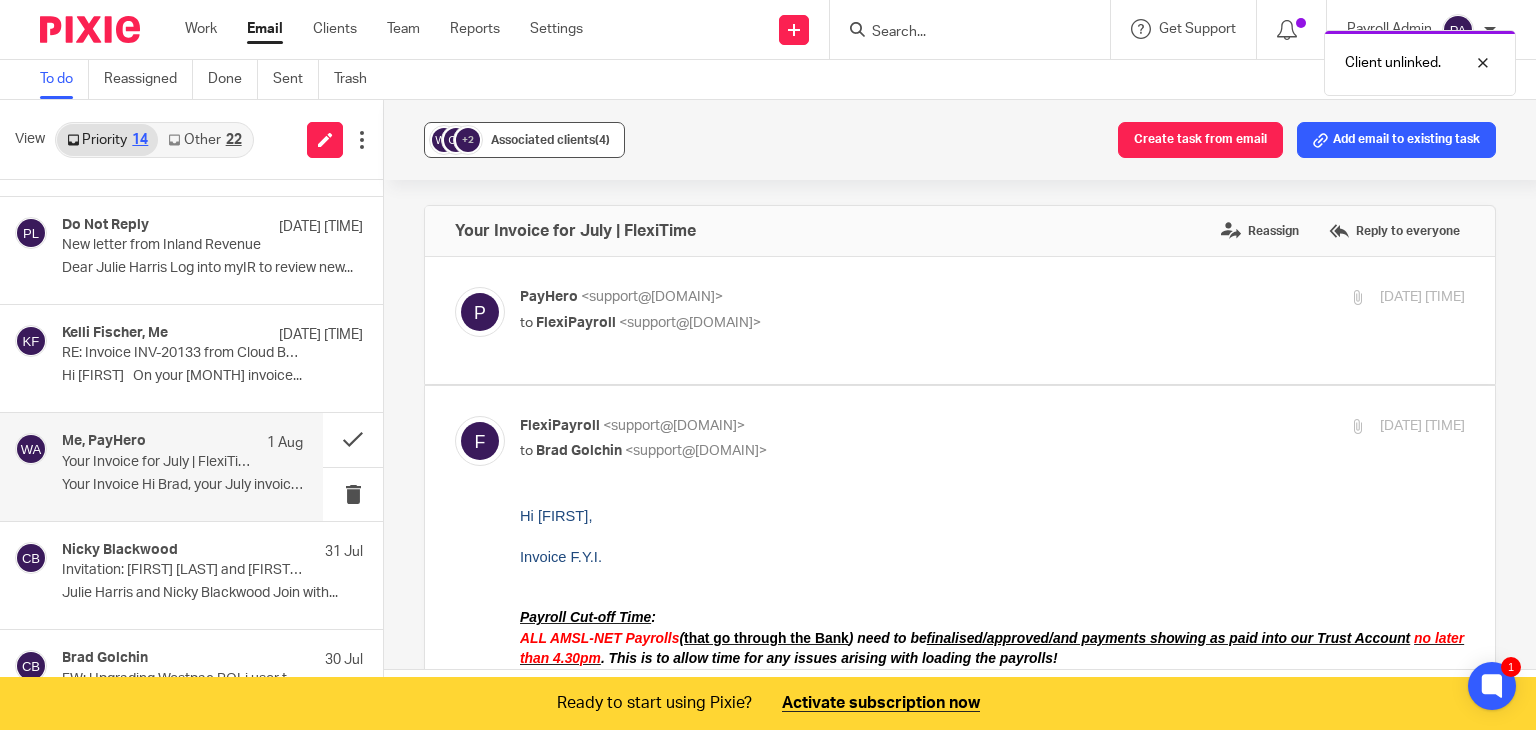 click on "+2
Associated clients  (4)" at bounding box center [524, 140] 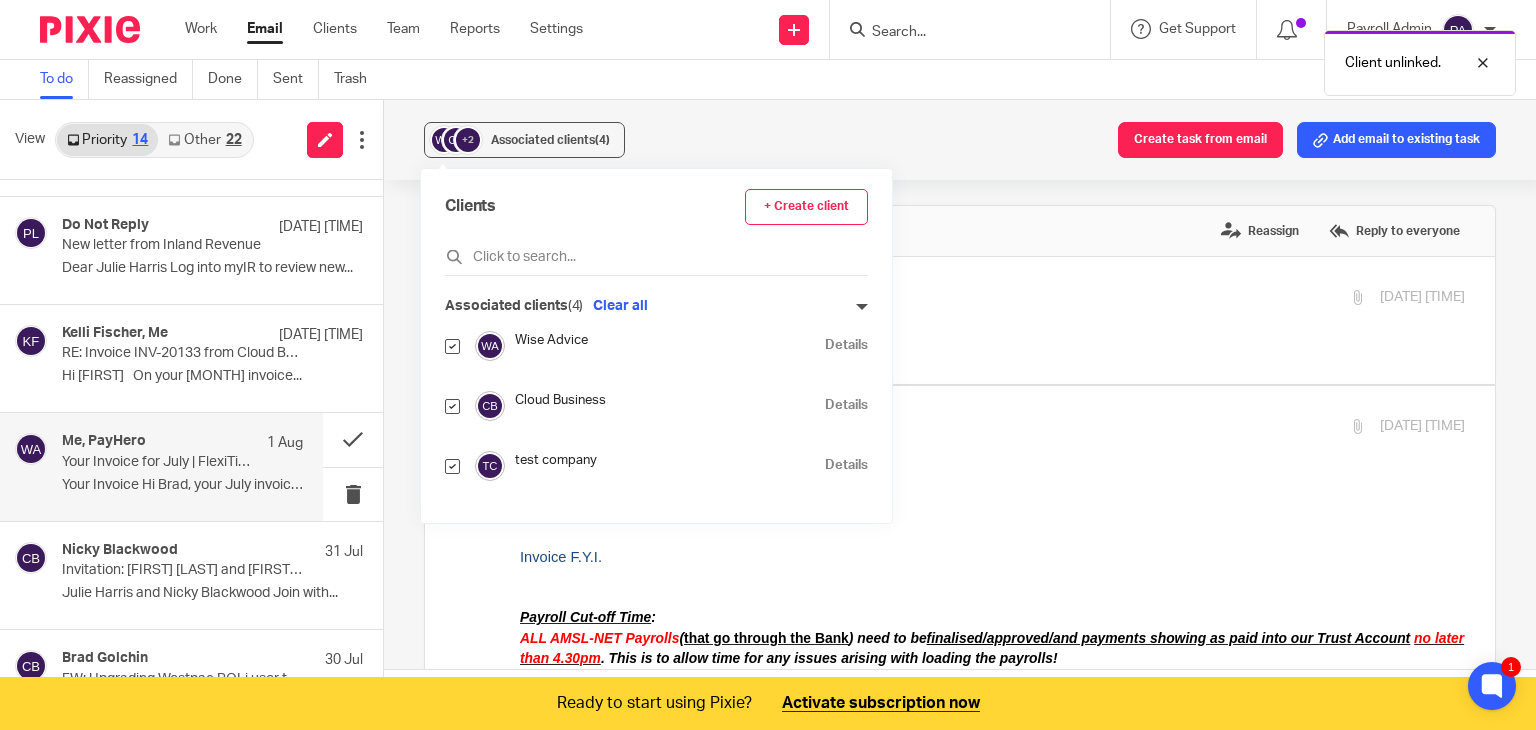 scroll, scrollTop: 60, scrollLeft: 0, axis: vertical 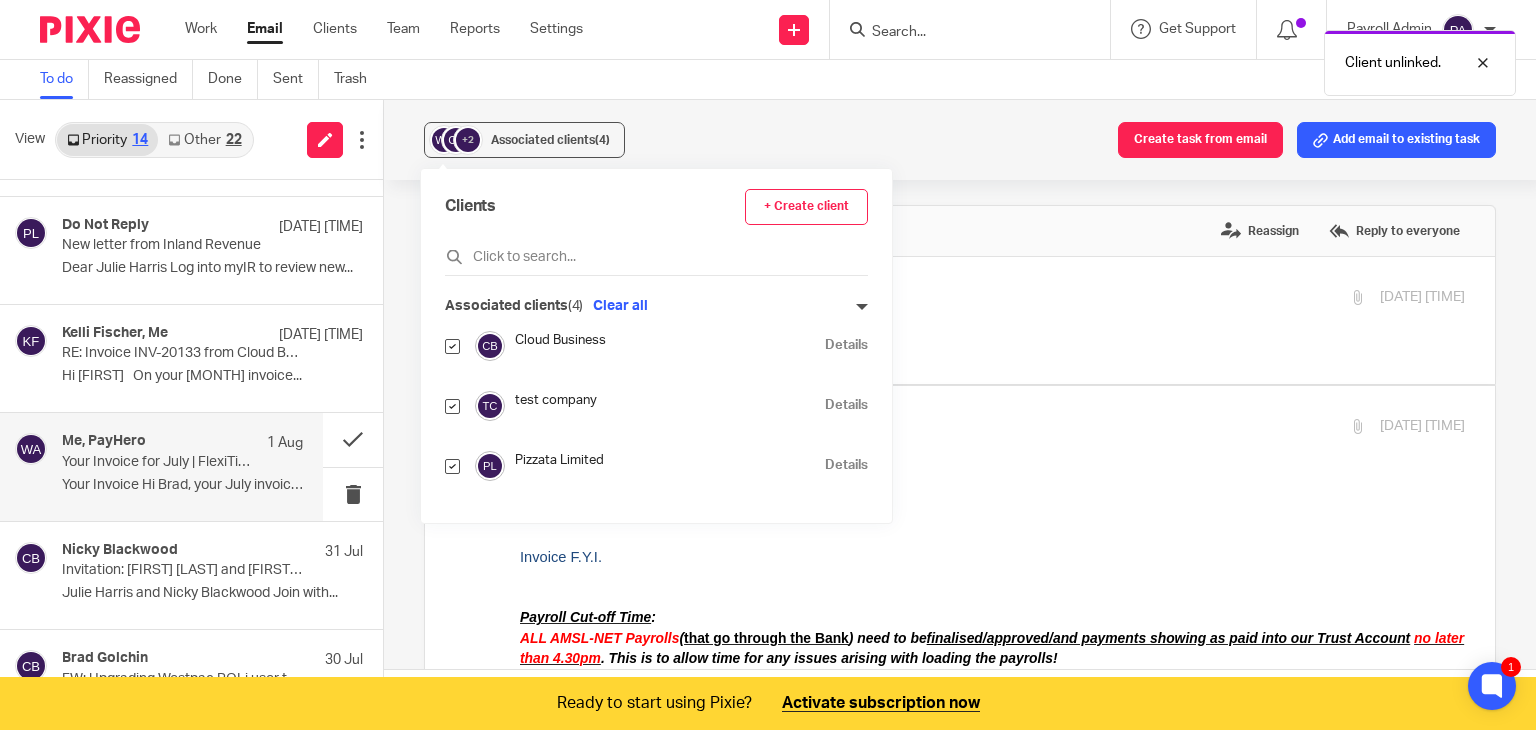click at bounding box center [452, 466] 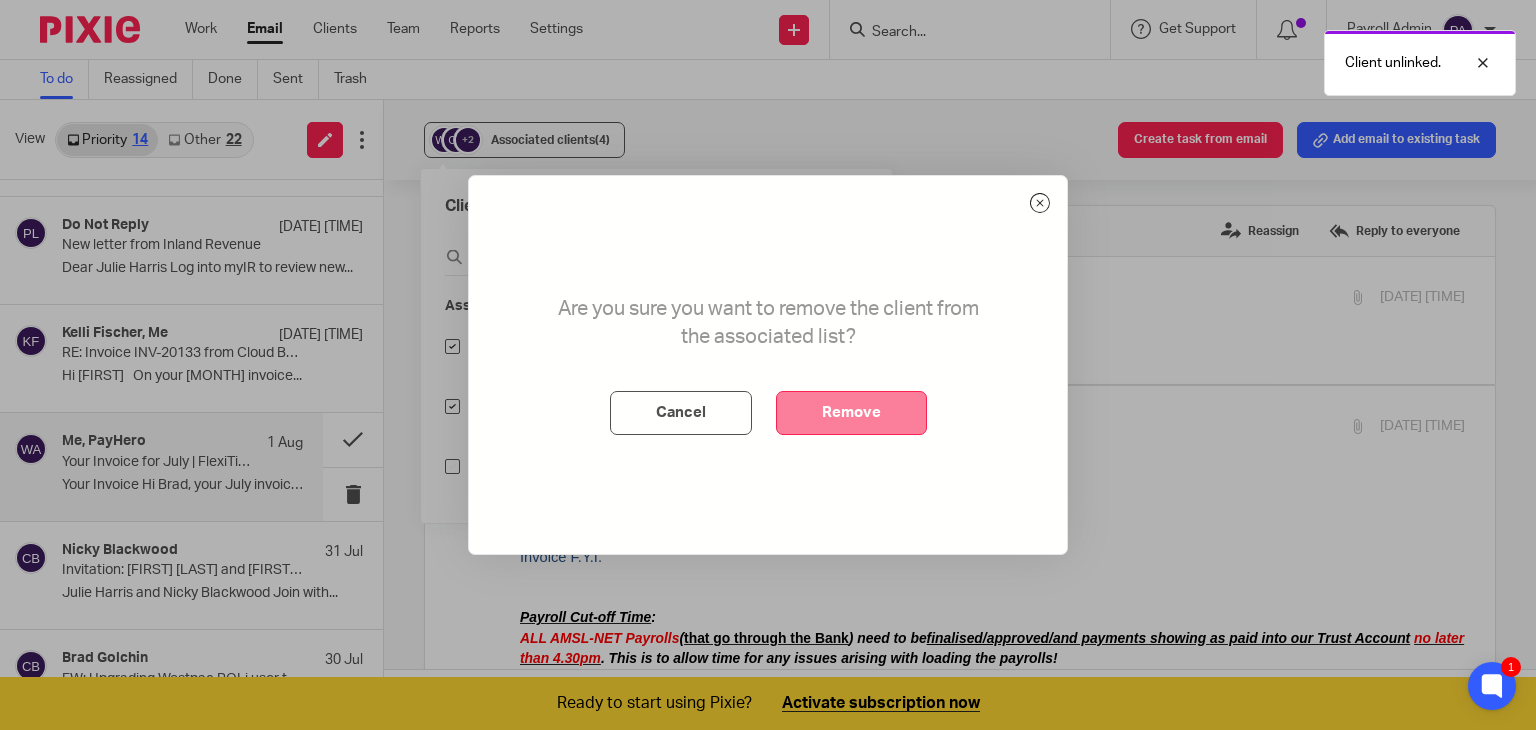 click on "Remove" at bounding box center (851, 413) 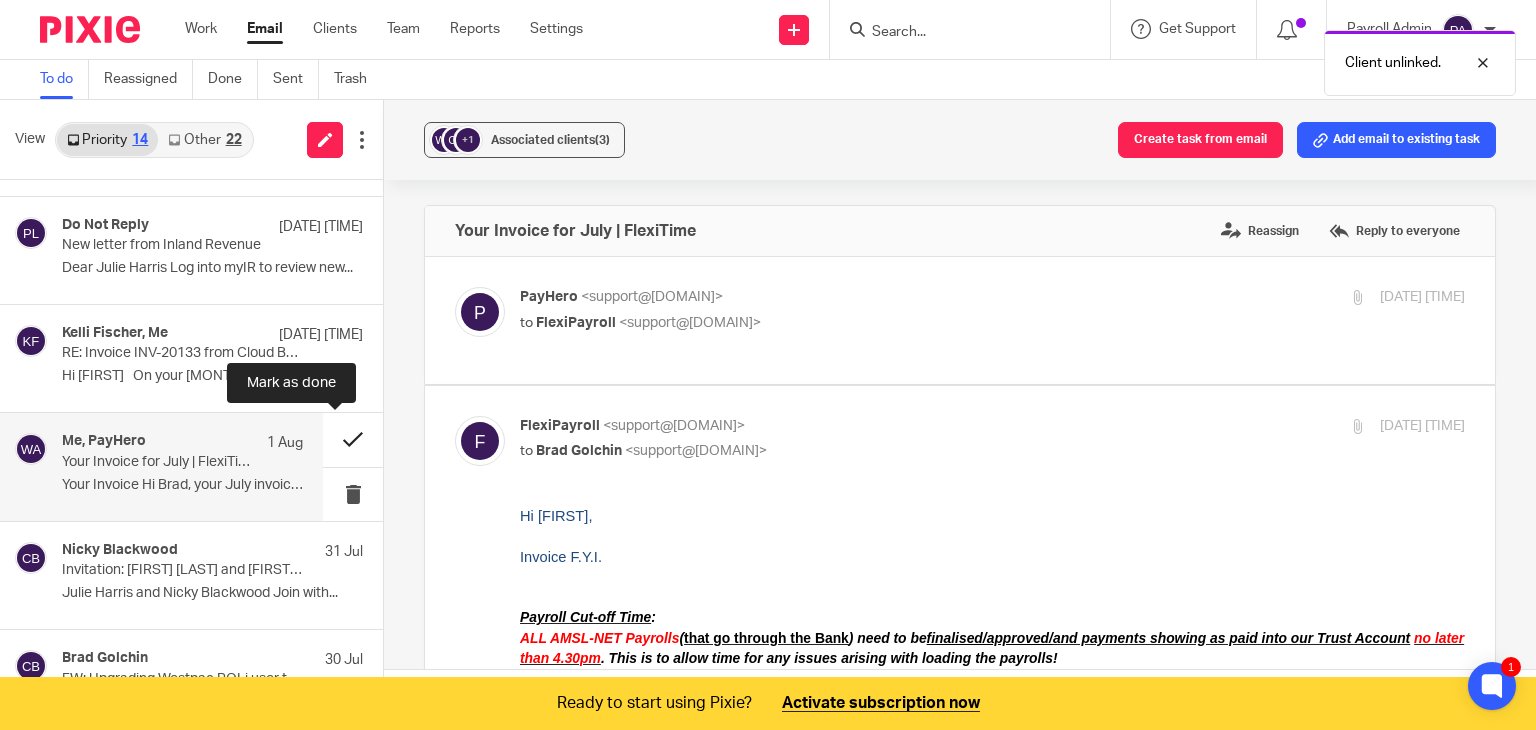 click at bounding box center (353, 439) 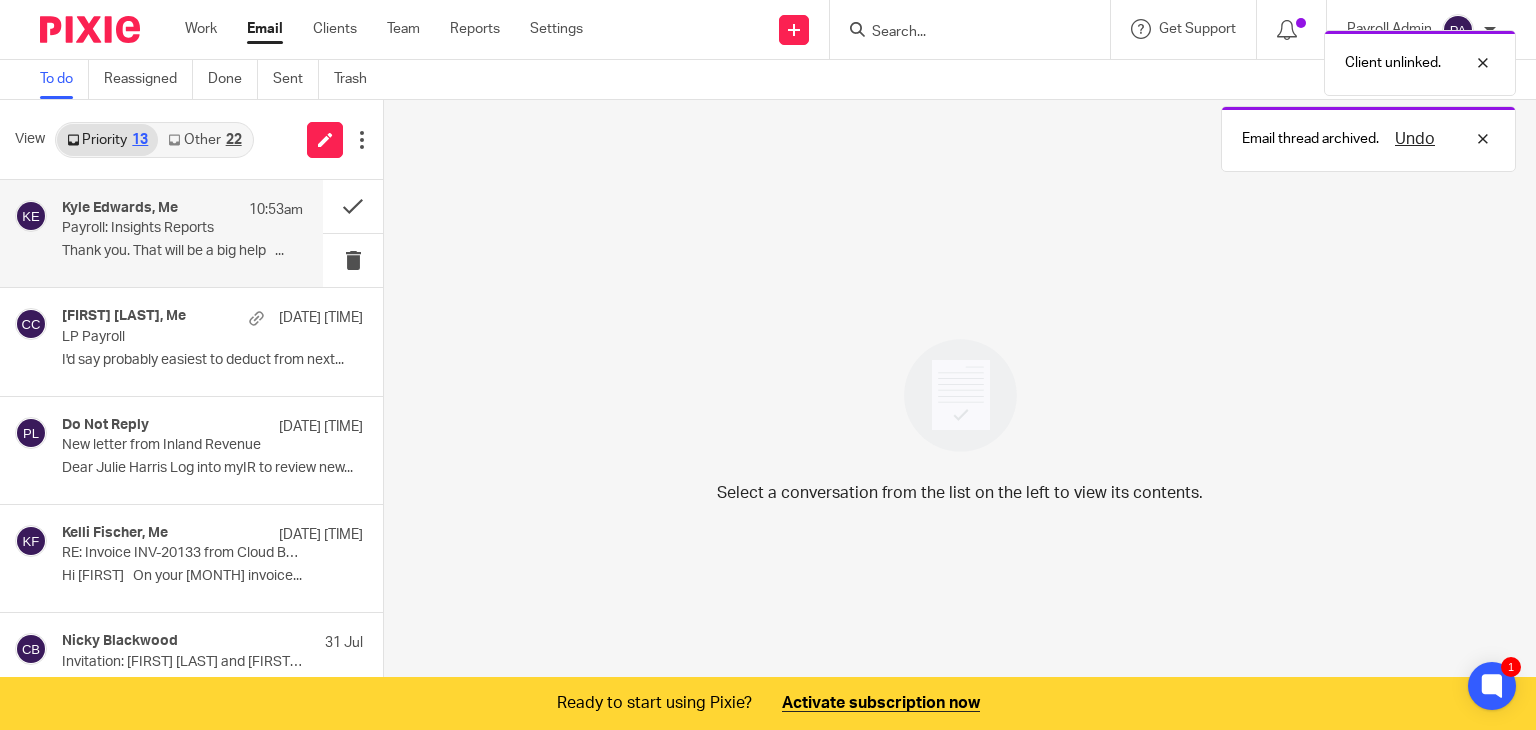 scroll, scrollTop: 0, scrollLeft: 0, axis: both 